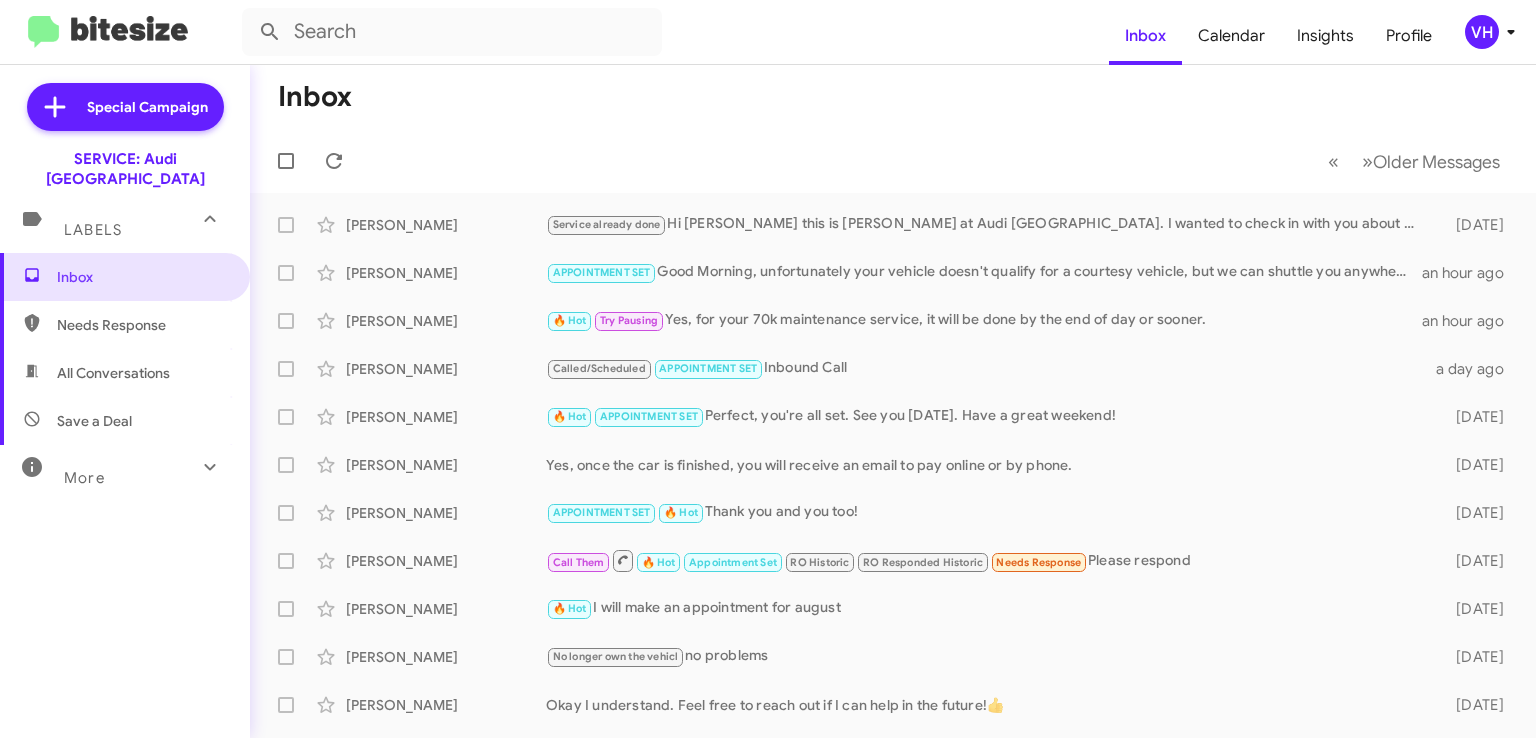 scroll, scrollTop: 0, scrollLeft: 0, axis: both 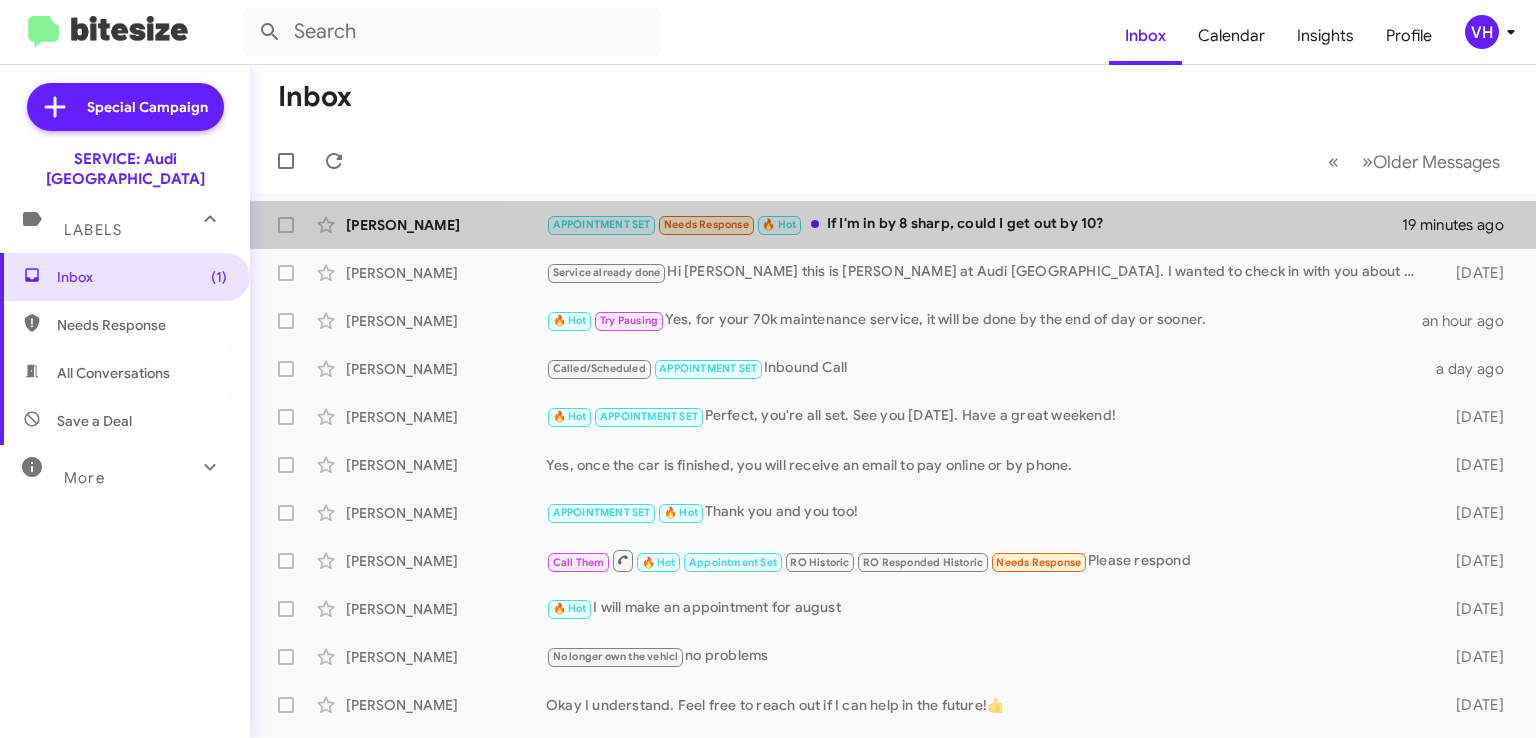 click on "Derek Abbott  APPOINTMENT SET   Needs Response   🔥 Hot   If I'm in by 8 sharp, could I get out by 10?   19 minutes ago" 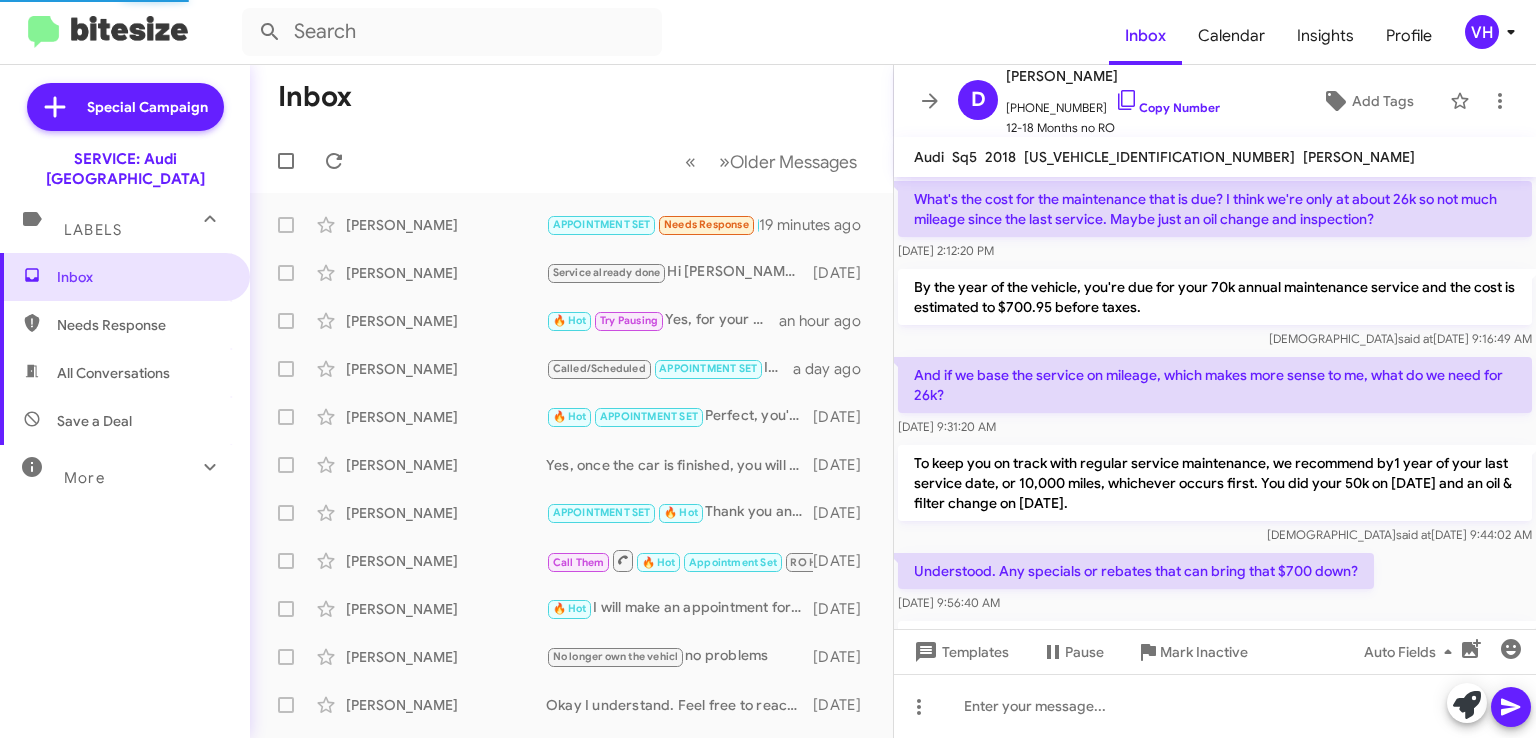 scroll, scrollTop: 944, scrollLeft: 0, axis: vertical 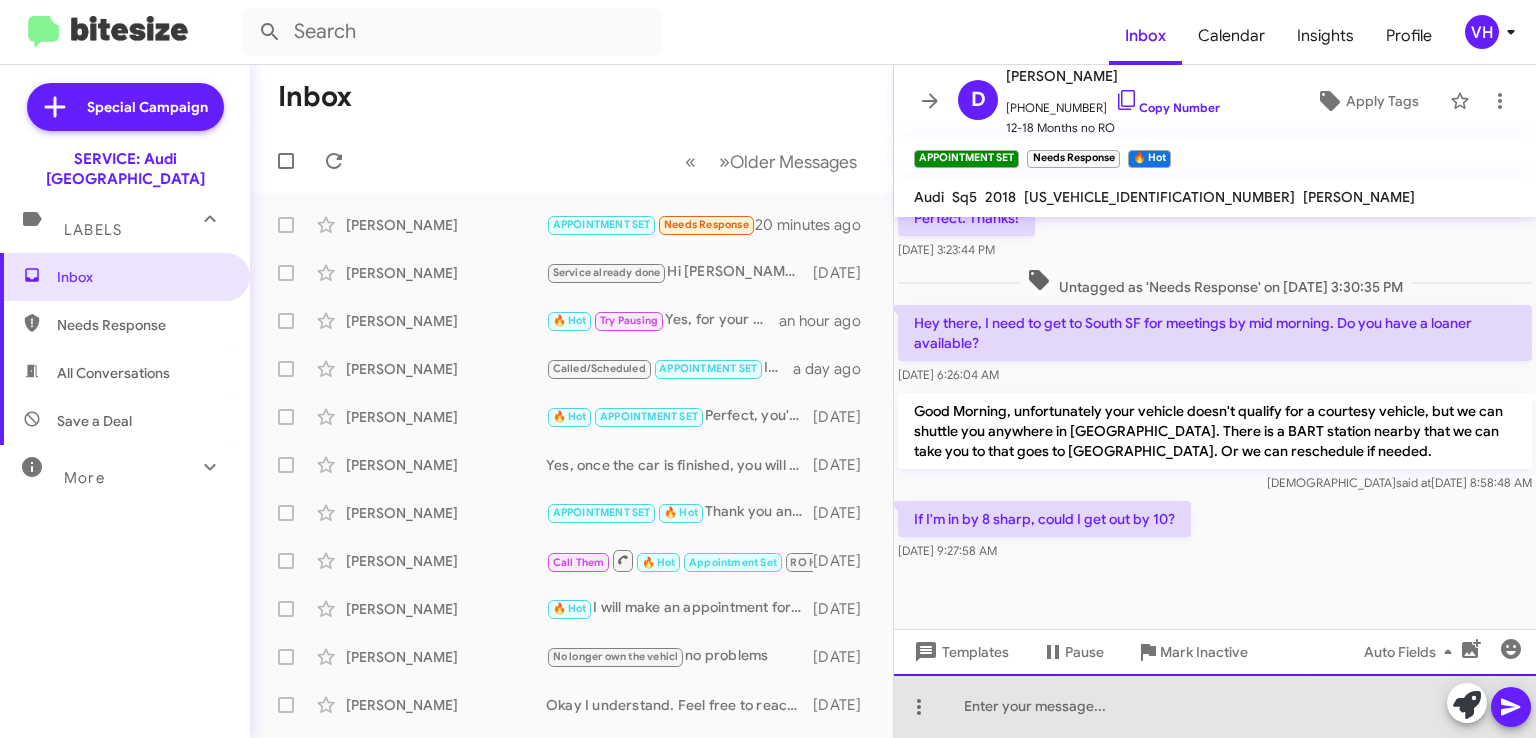 click 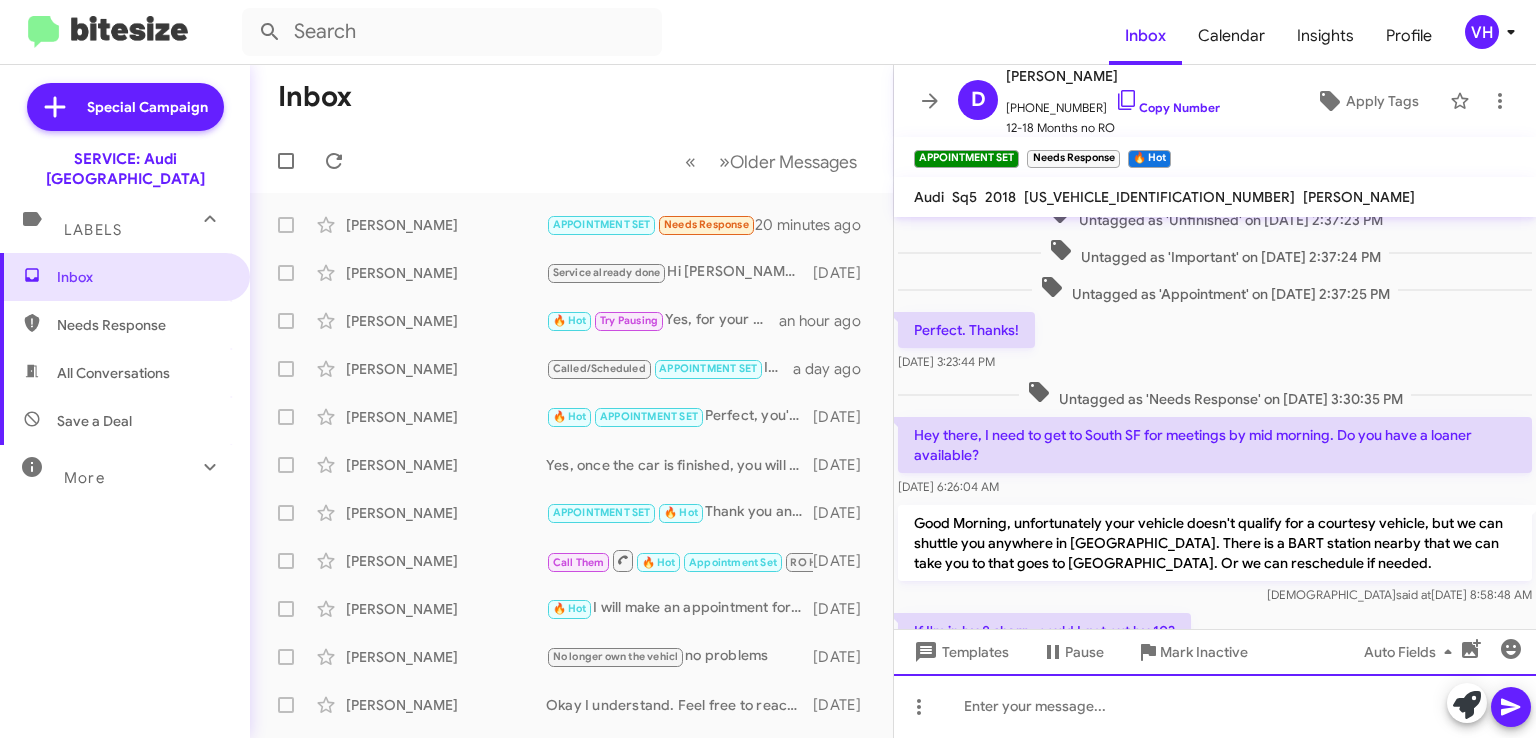 scroll, scrollTop: 984, scrollLeft: 0, axis: vertical 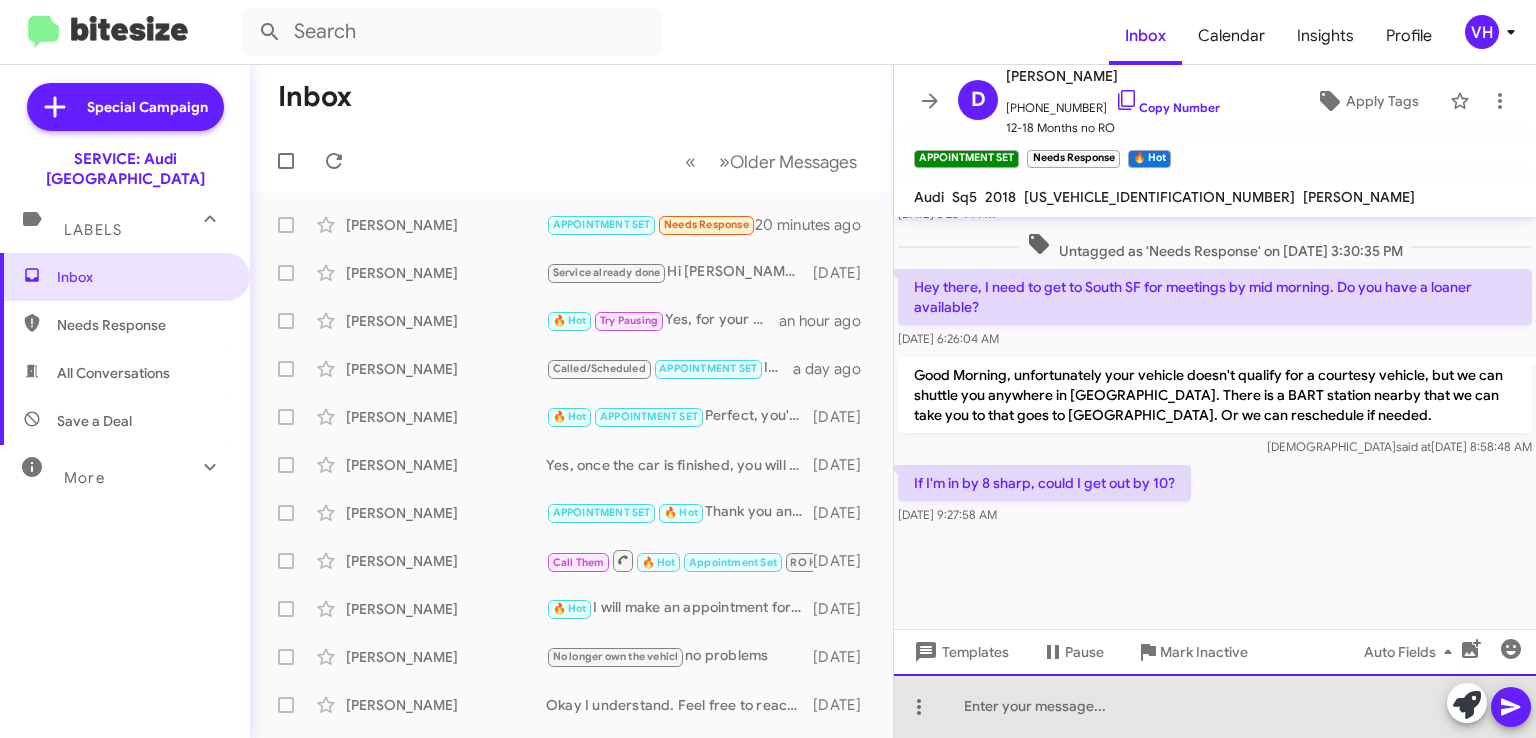 click 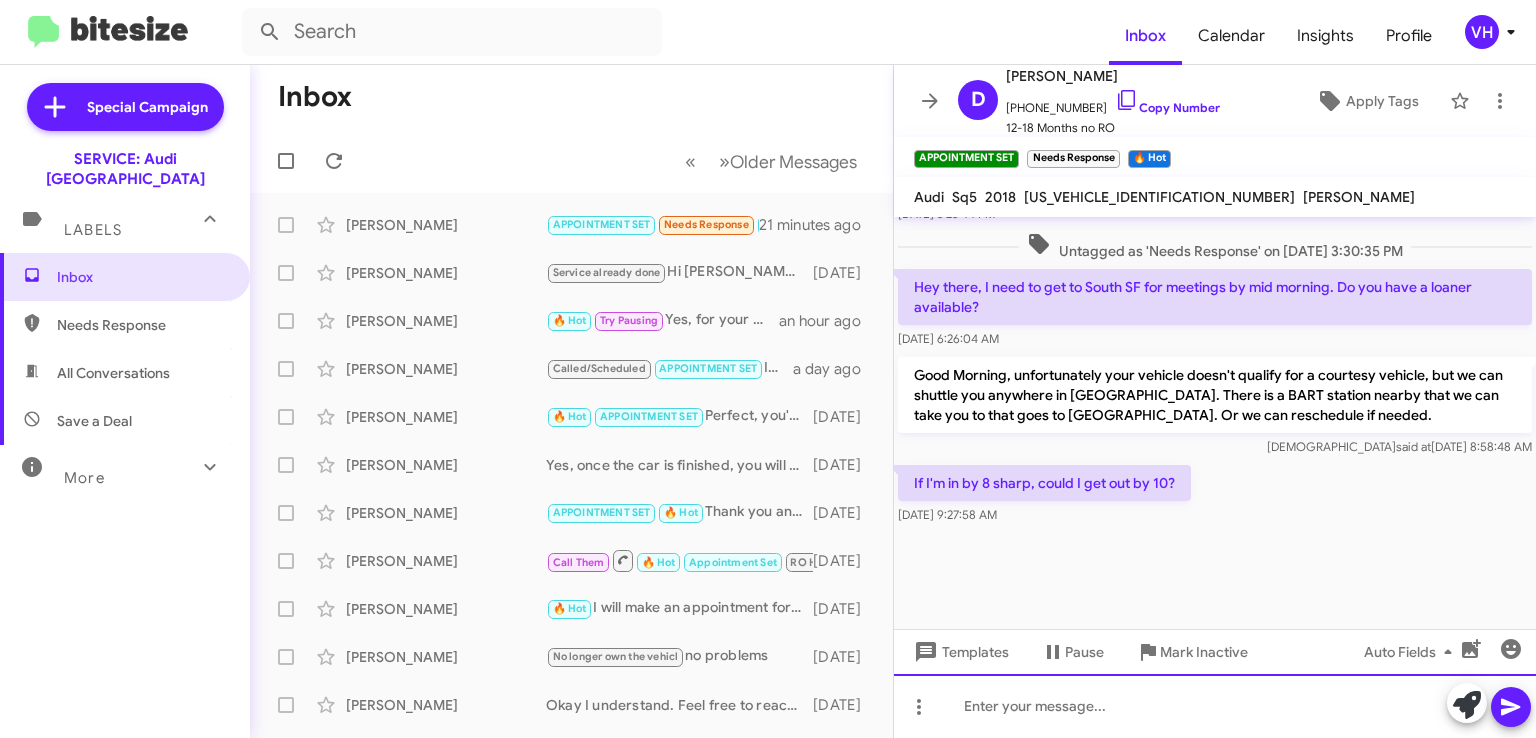 type 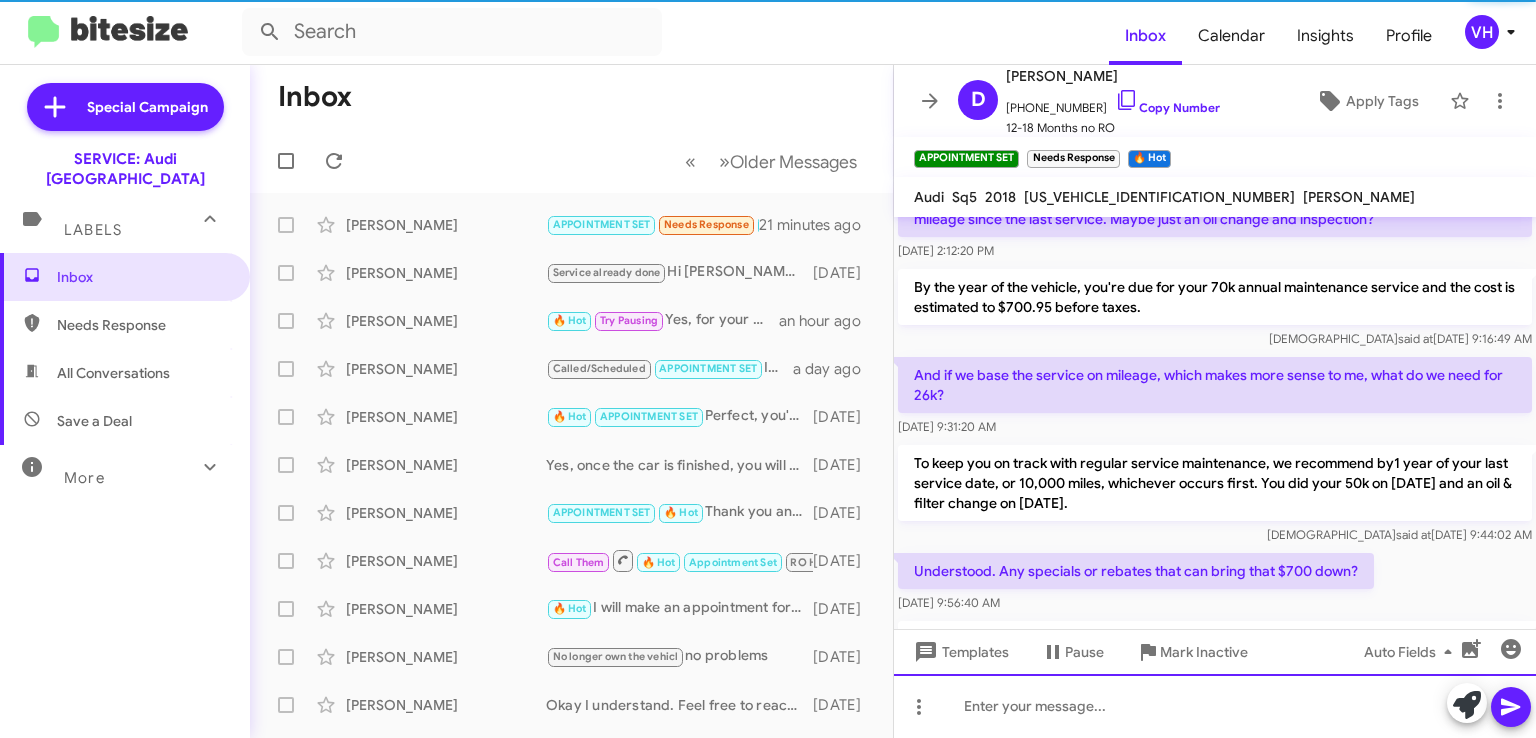 scroll, scrollTop: 125, scrollLeft: 0, axis: vertical 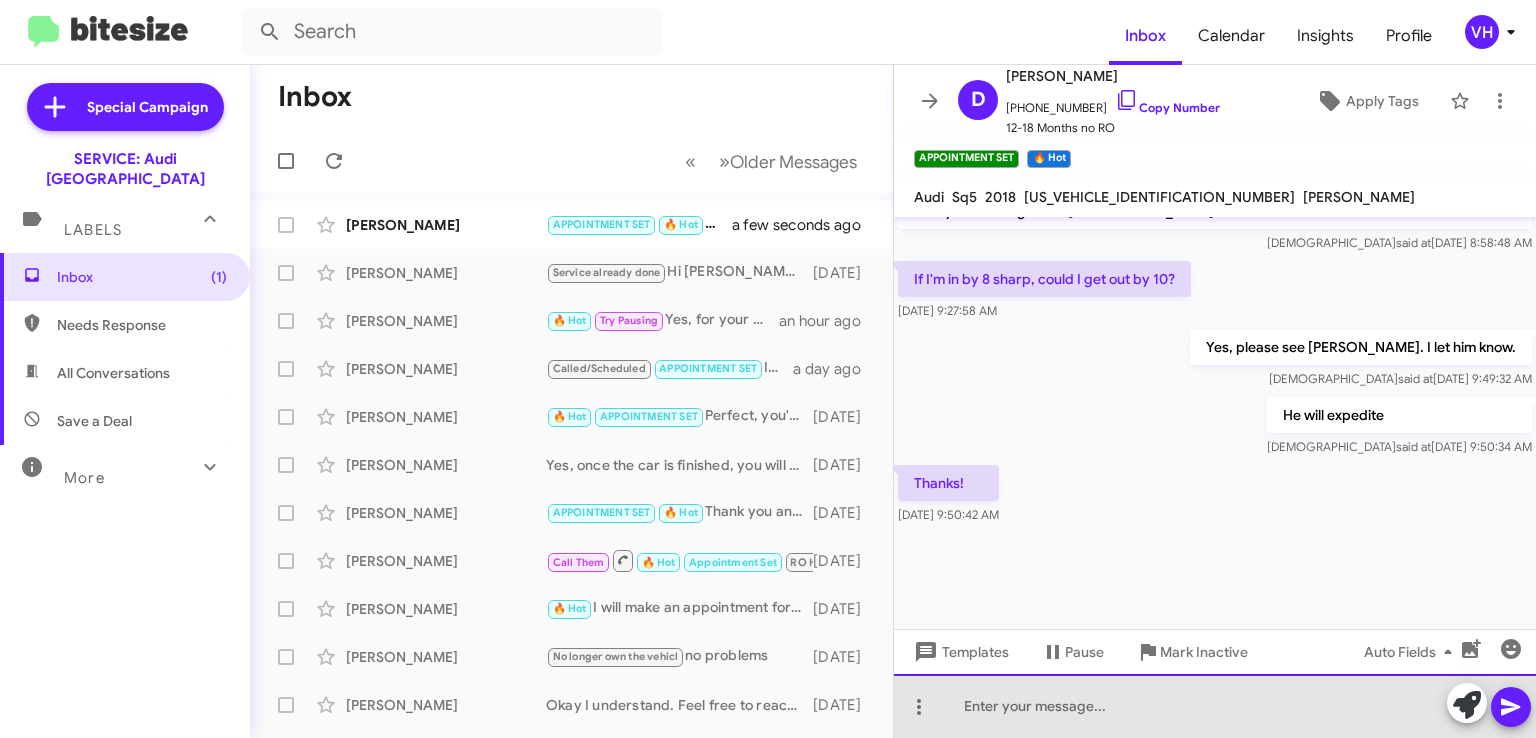 click 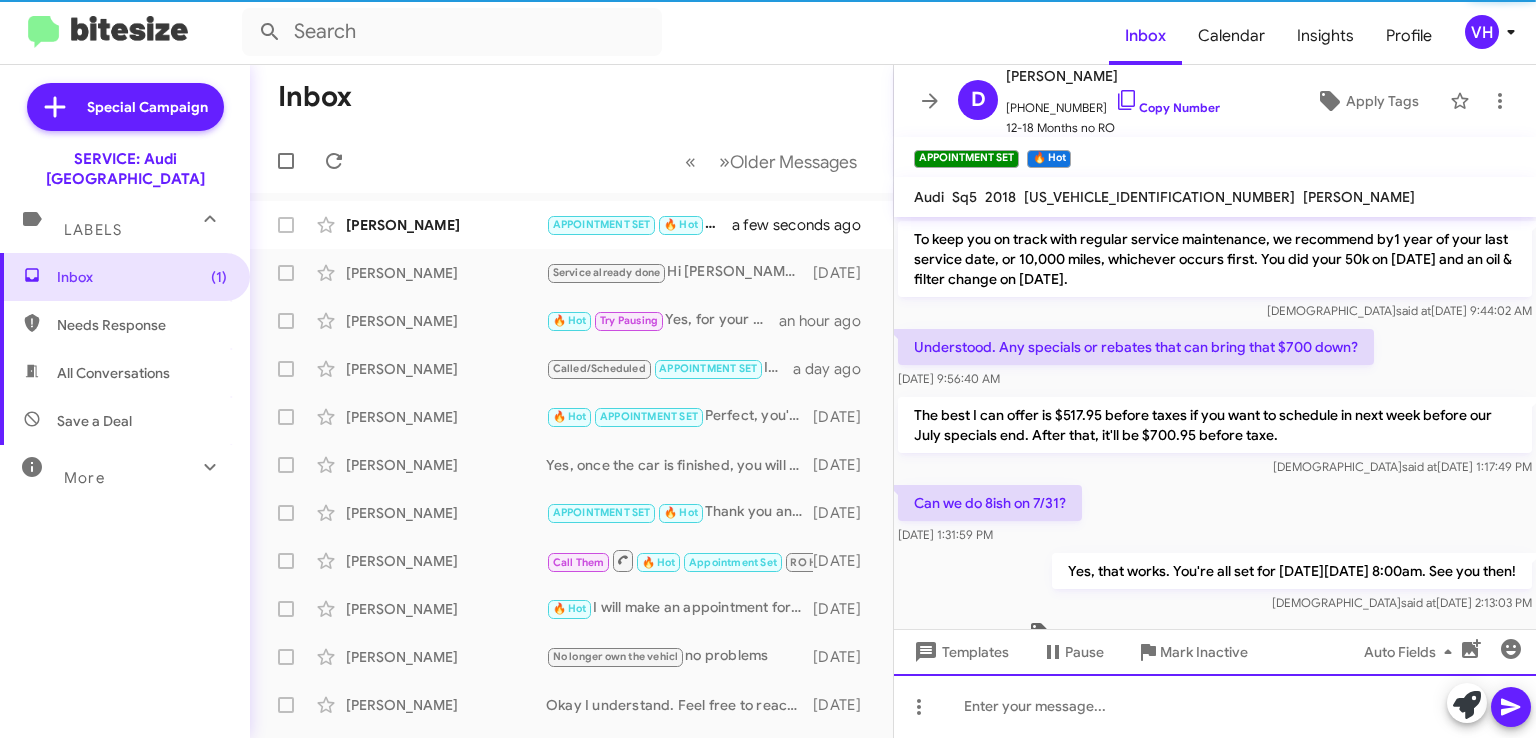 scroll, scrollTop: 100, scrollLeft: 0, axis: vertical 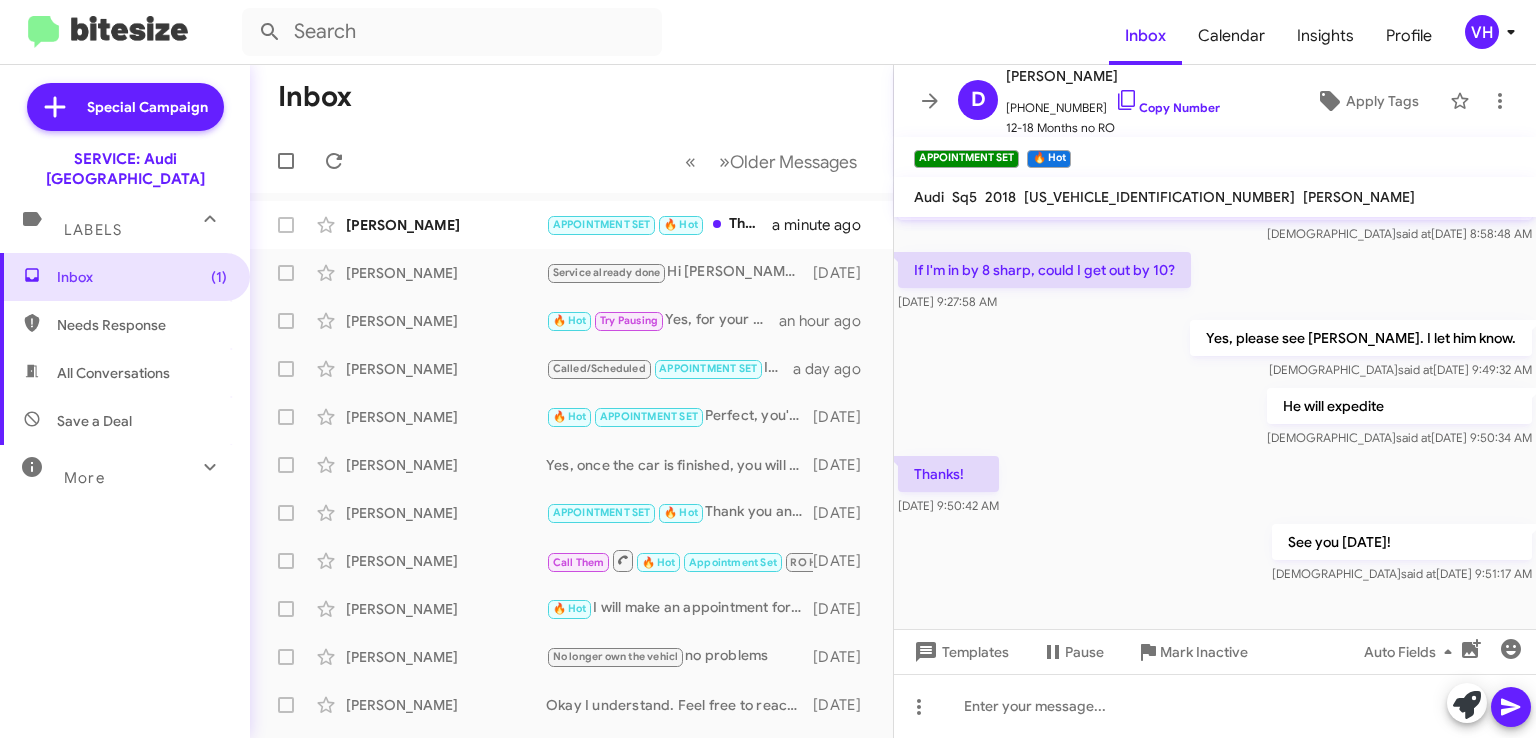 click on "[PERSON_NAME]" 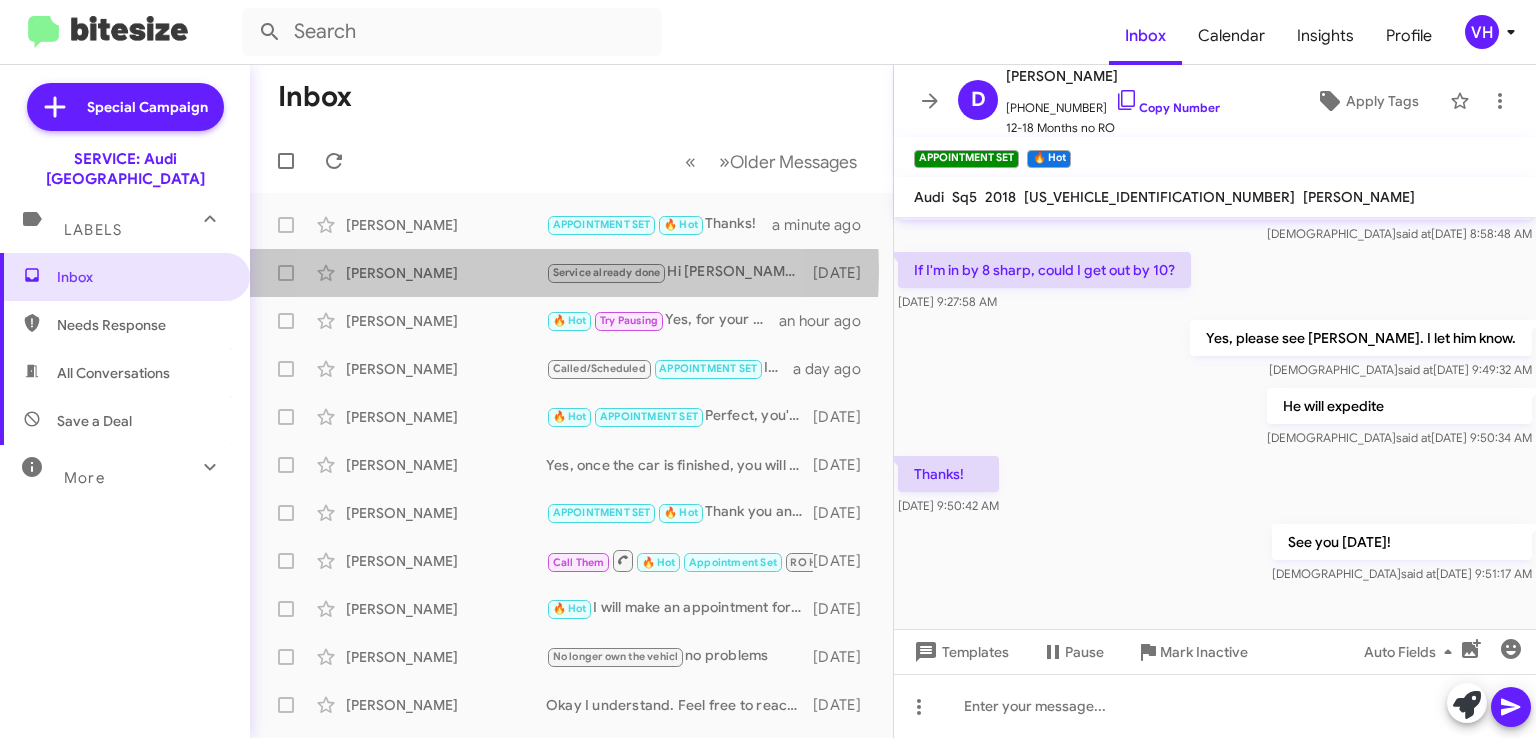 click on "[PERSON_NAME]" 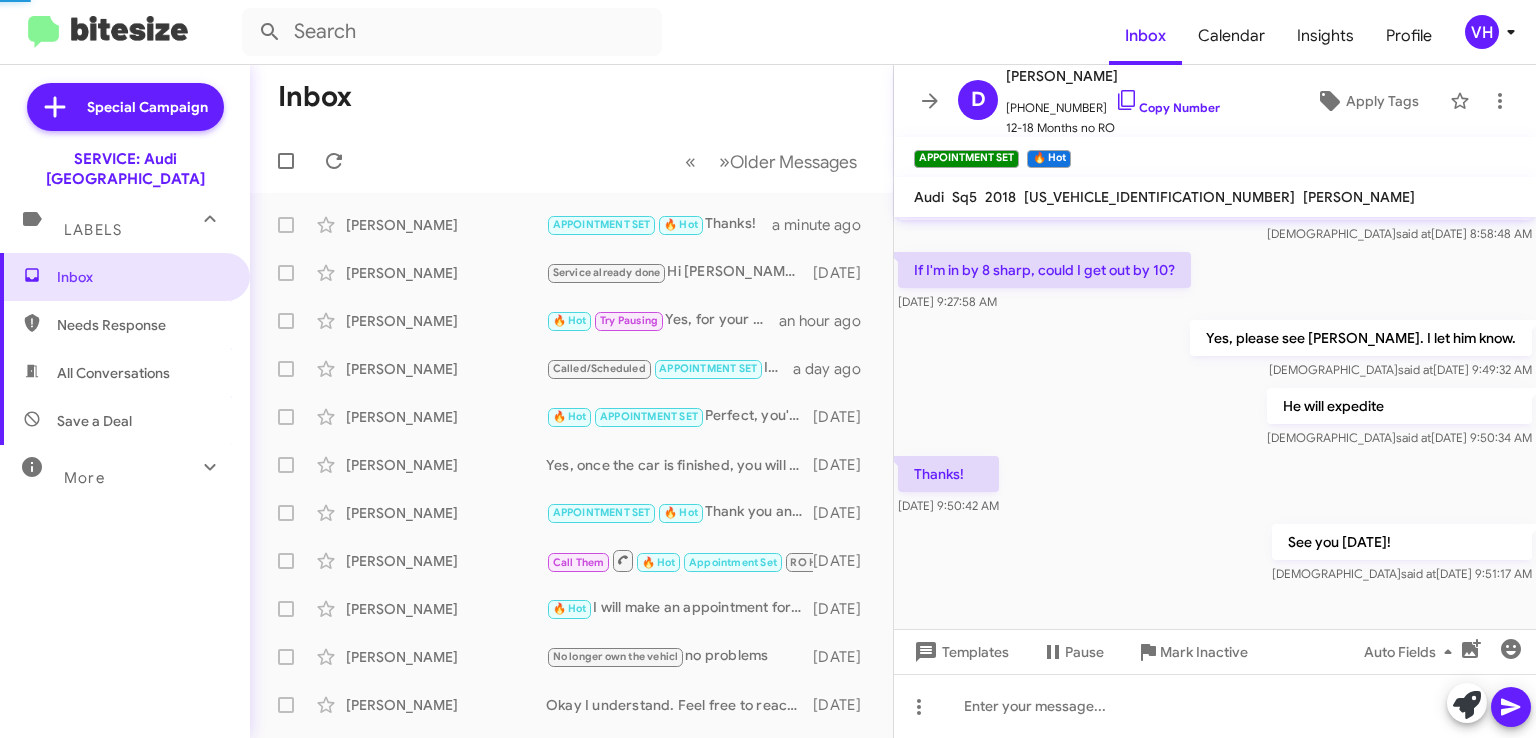 scroll, scrollTop: 0, scrollLeft: 0, axis: both 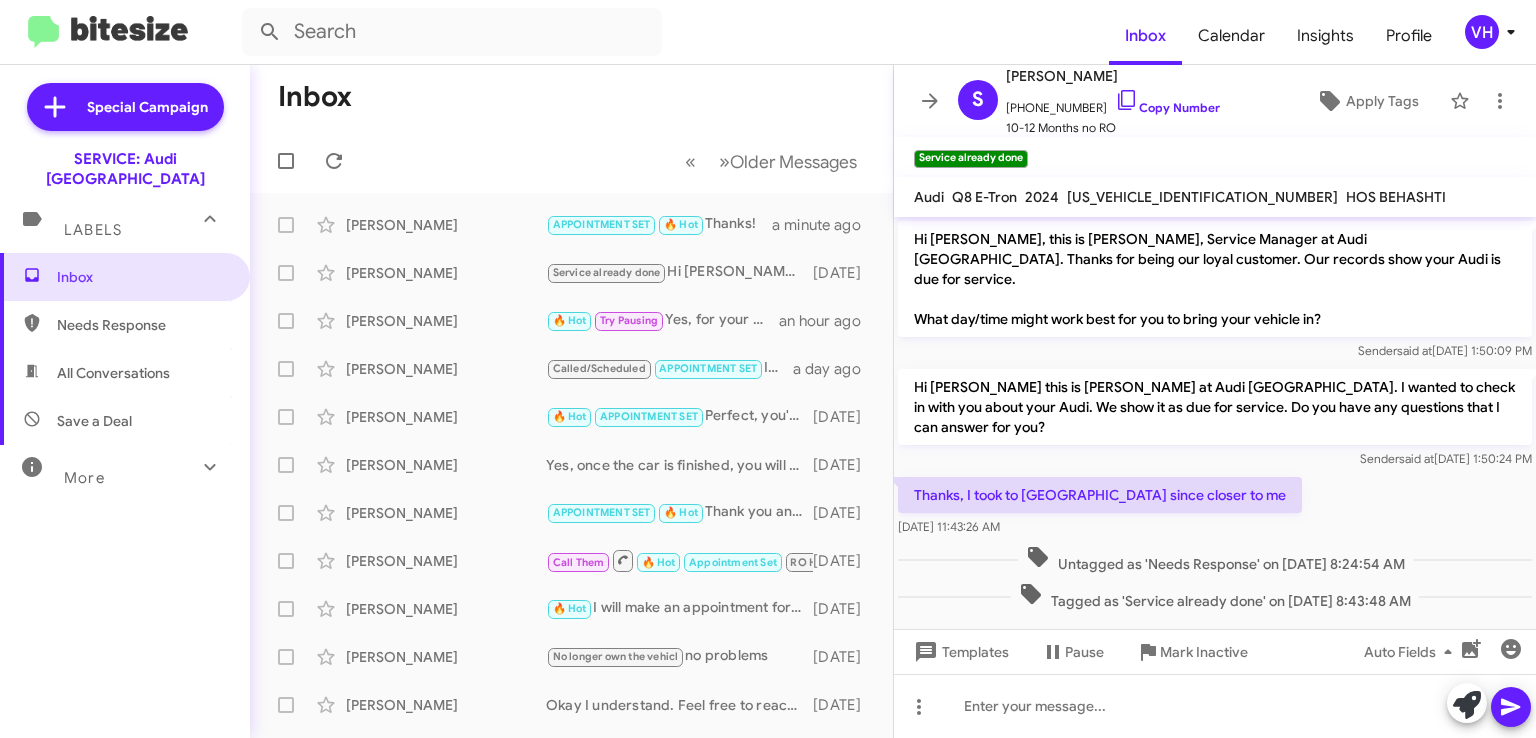 click on "[PERSON_NAME]" 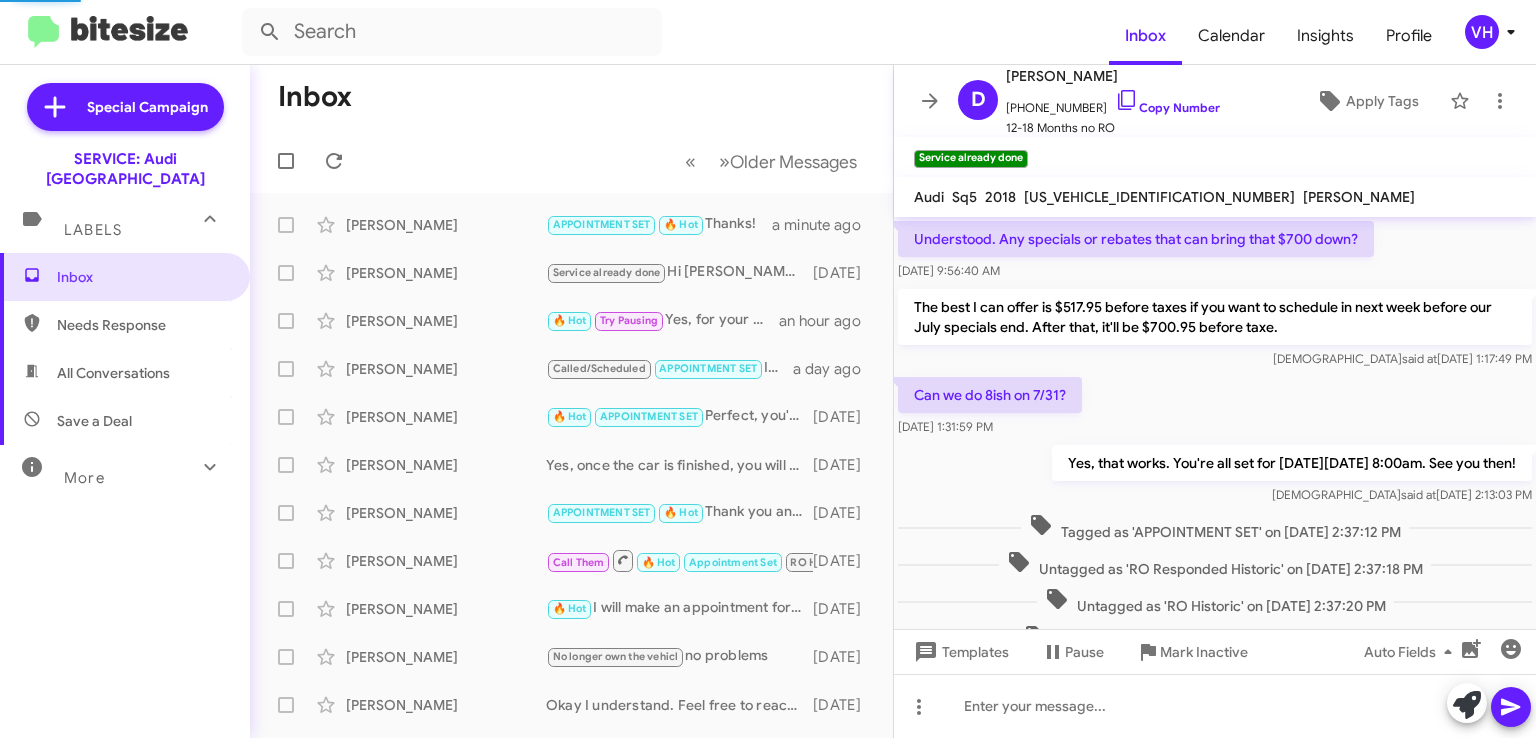 scroll, scrollTop: 884, scrollLeft: 0, axis: vertical 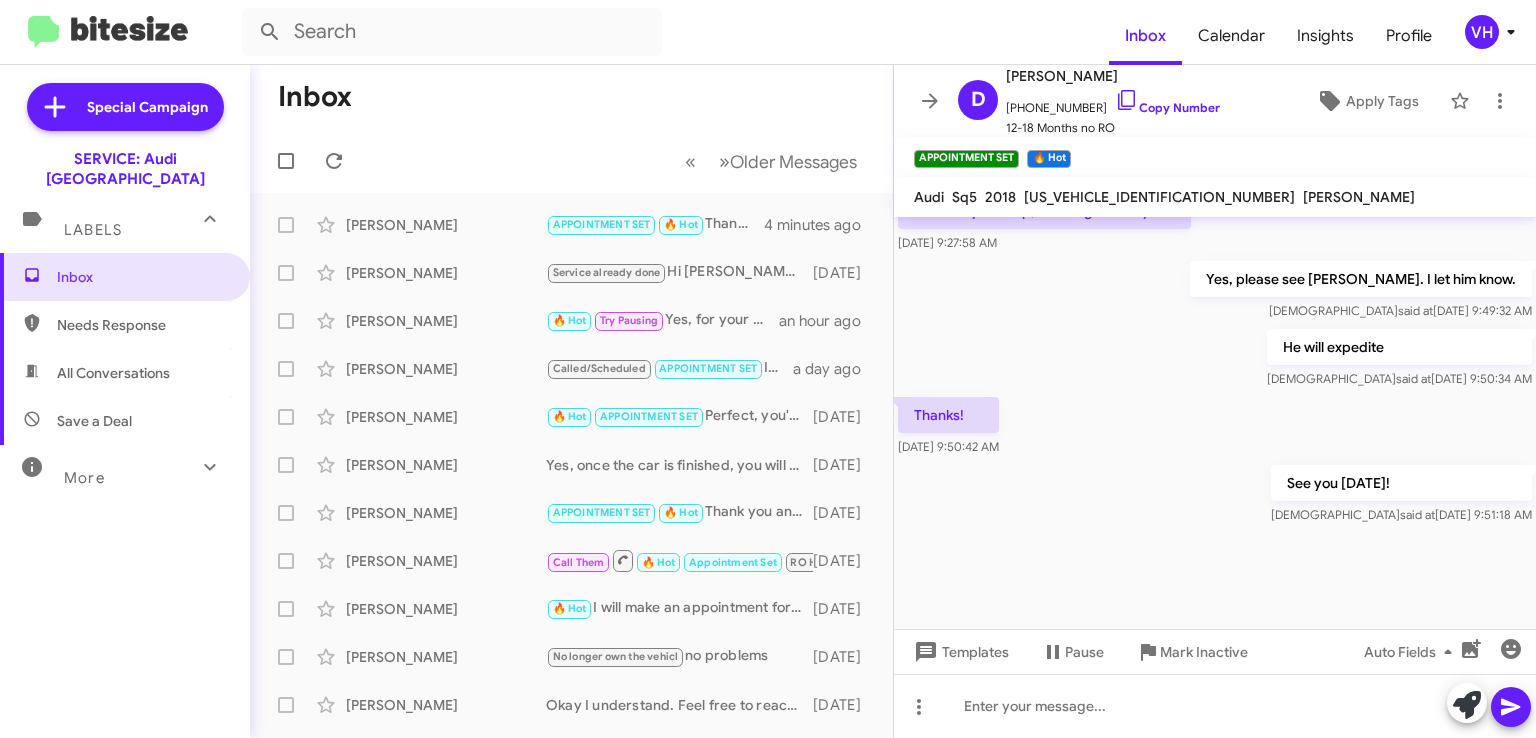click on "[PERSON_NAME]" 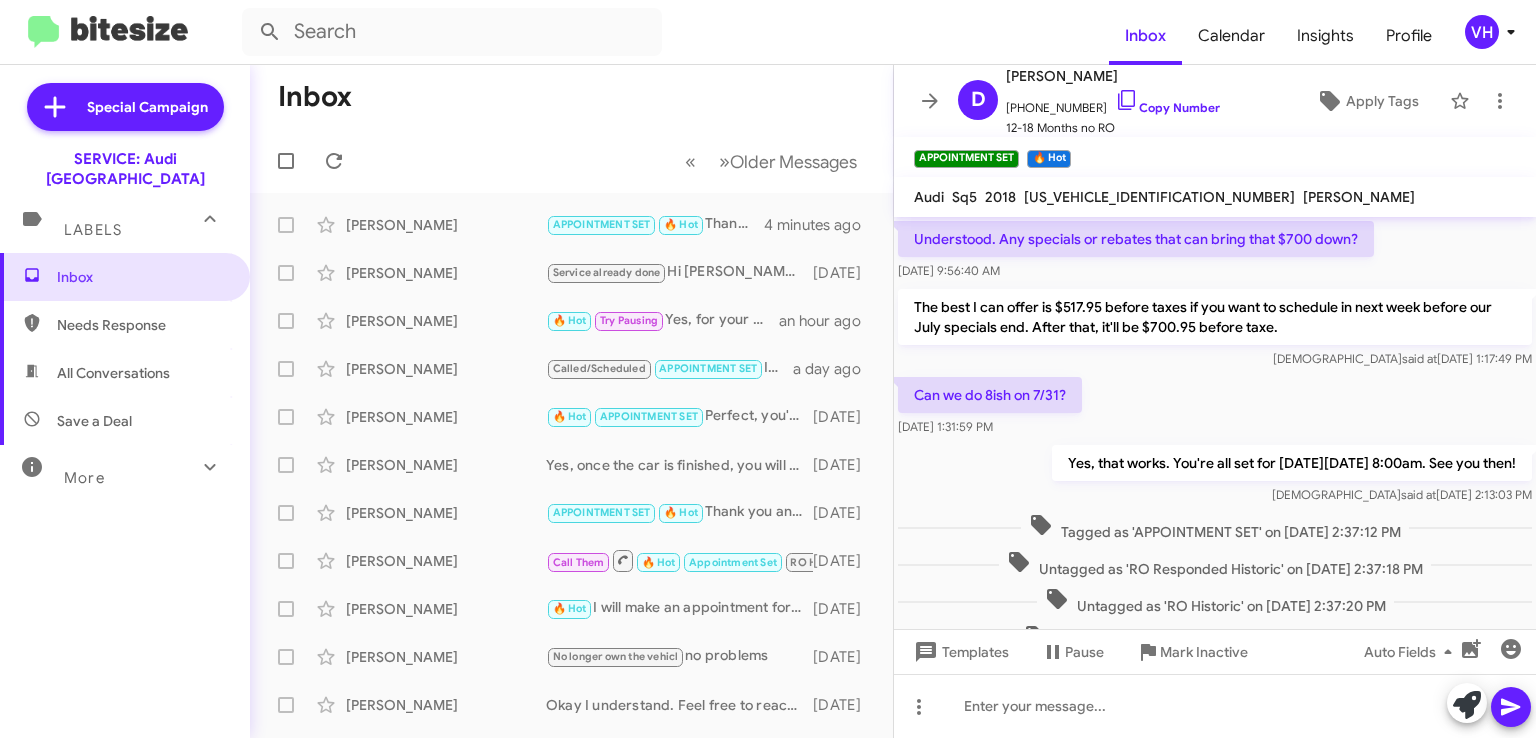scroll, scrollTop: 100, scrollLeft: 0, axis: vertical 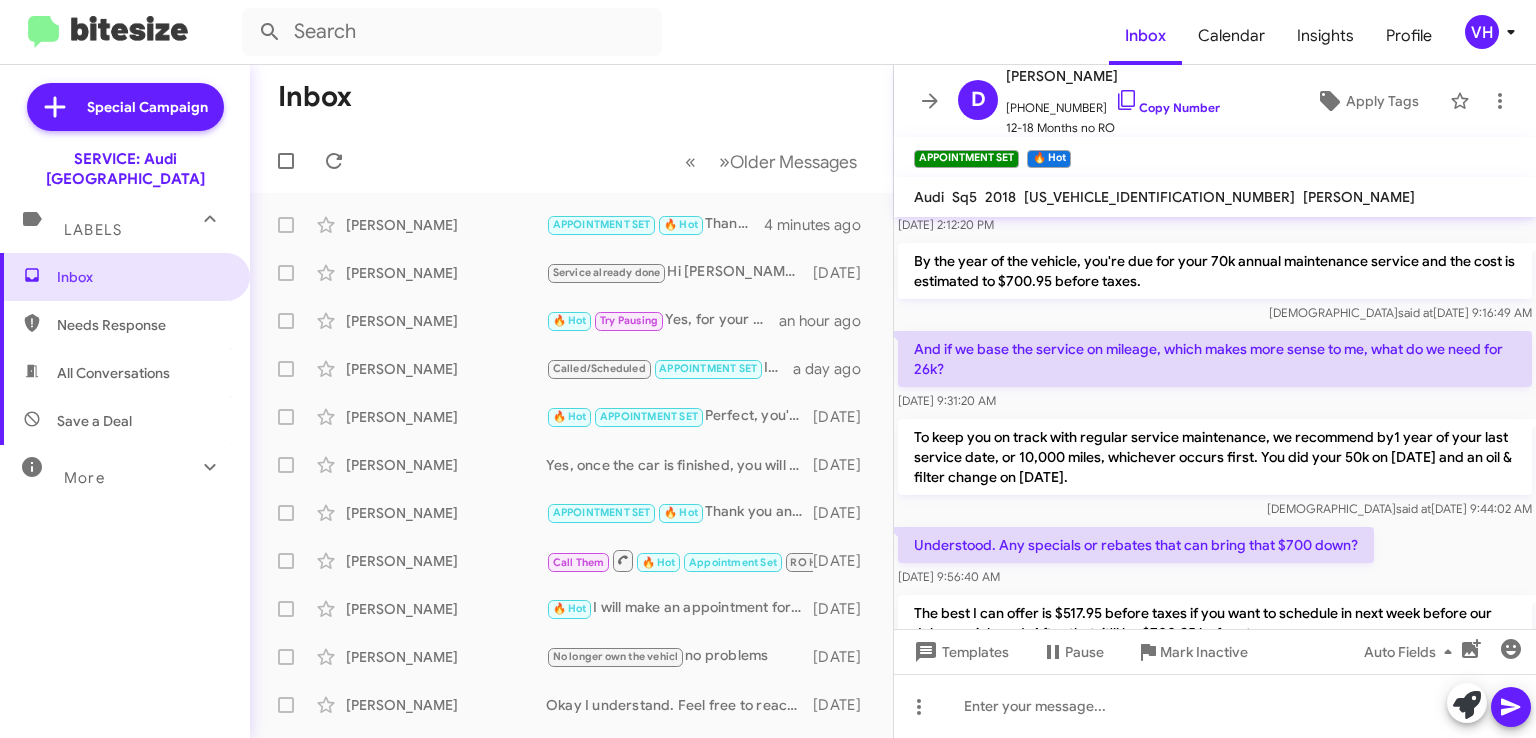 drag, startPoint x: 1133, startPoint y: 460, endPoint x: 911, endPoint y: 417, distance: 226.12607 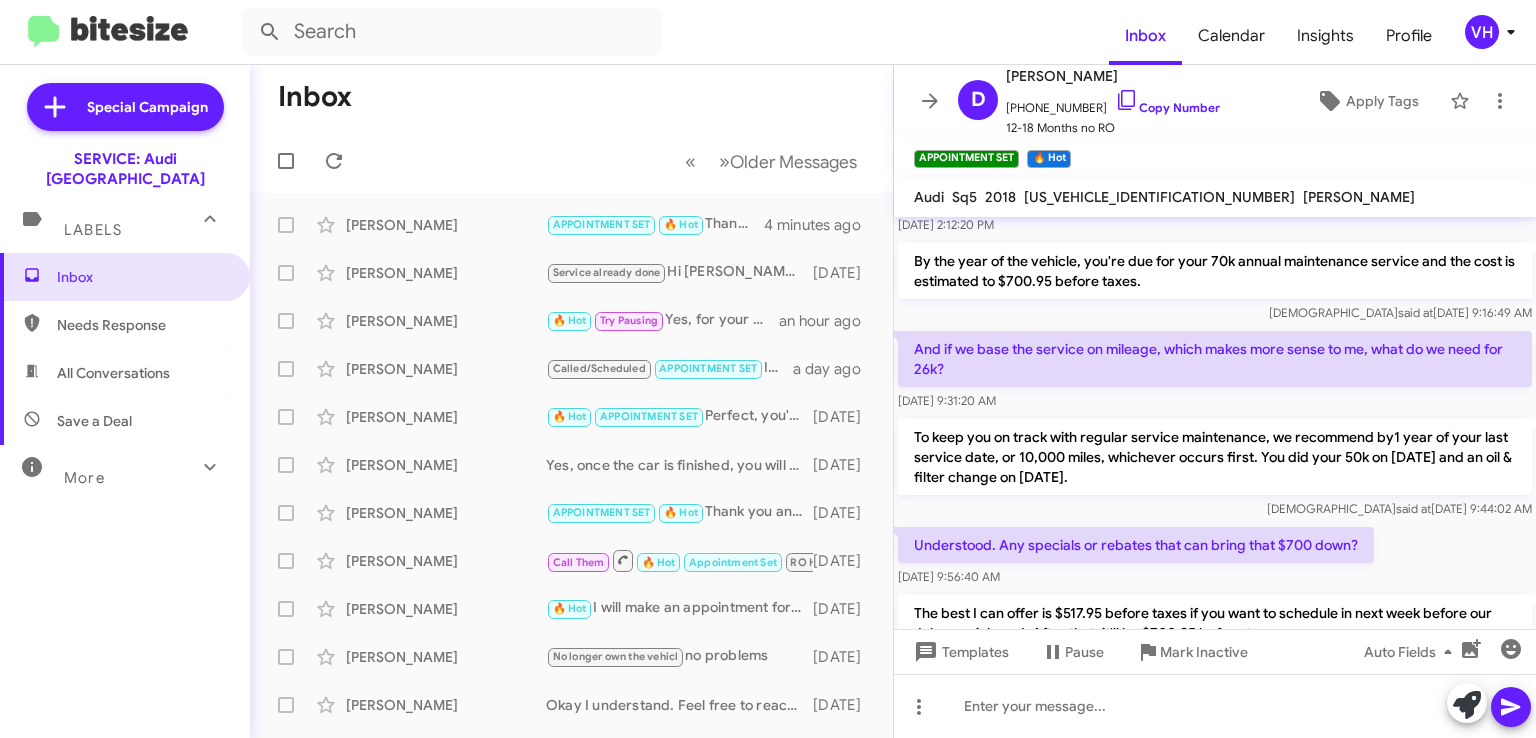 click on "To keep you on track with regular service maintenance, we recommend by1 year of your last service date, or 10,000 miles, whichever occurs first. You did your 50k on 4/27/23 and an oil & filter change on 6/25/24." 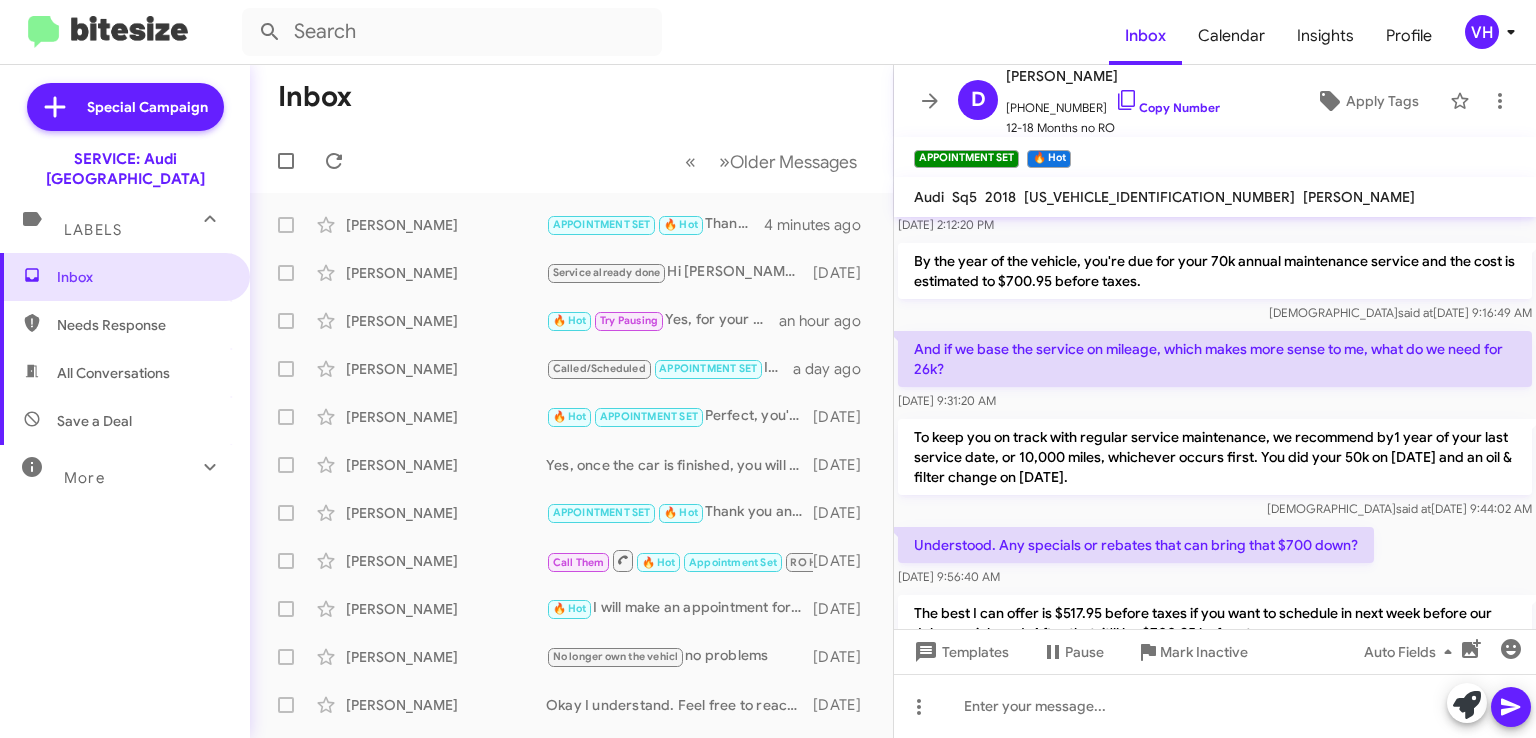 click on "To keep you on track with regular service maintenance, we recommend by1 year of your last service date, or 10,000 miles, whichever occurs first. You did your 50k on 4/27/23 and an oil & filter change on 6/25/24." 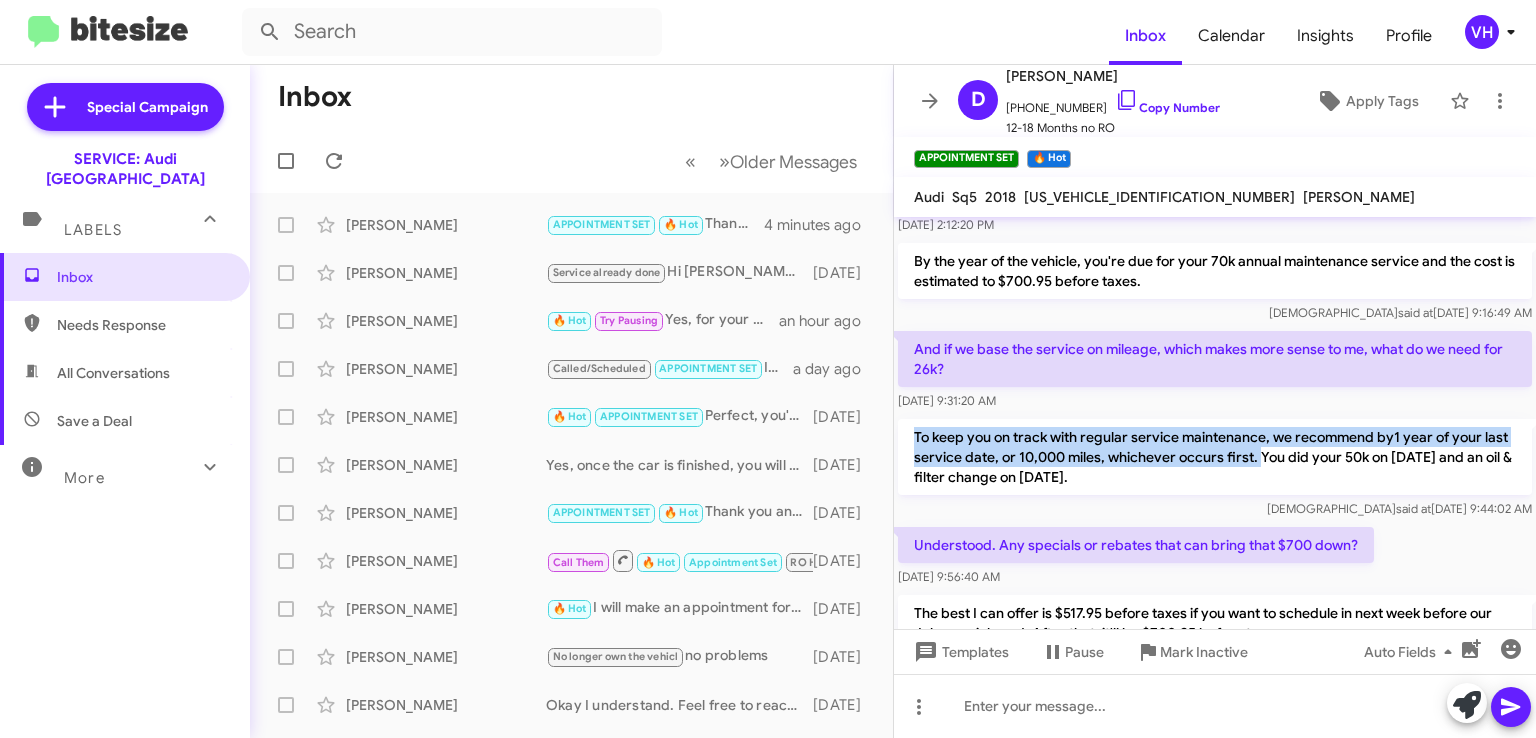 drag, startPoint x: 1287, startPoint y: 439, endPoint x: 904, endPoint y: 409, distance: 384.17313 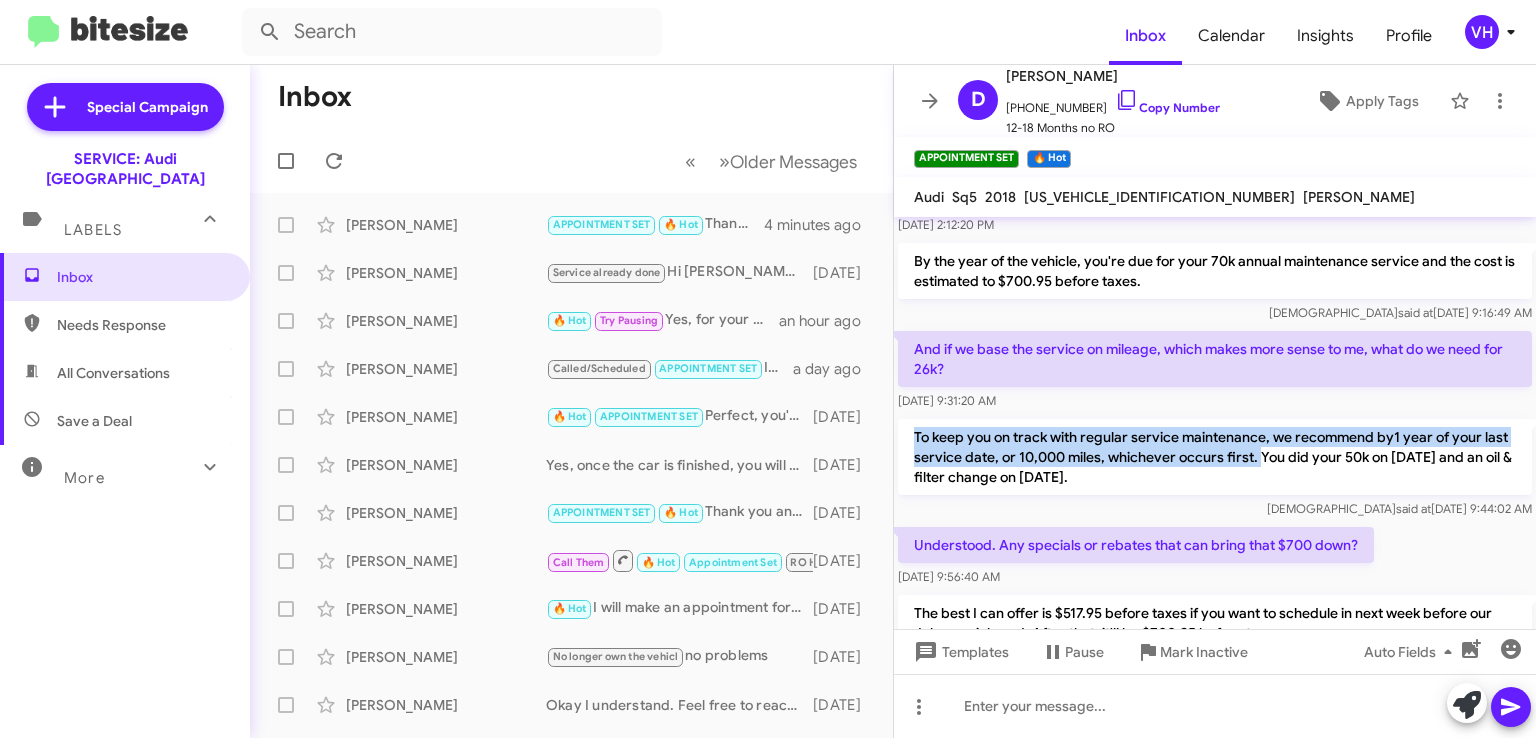 click on "To keep you on track with regular service maintenance, we recommend by1 year of your last service date, or 10,000 miles, whichever occurs first. You did your 50k on 4/27/23 and an oil & filter change on 6/25/24." 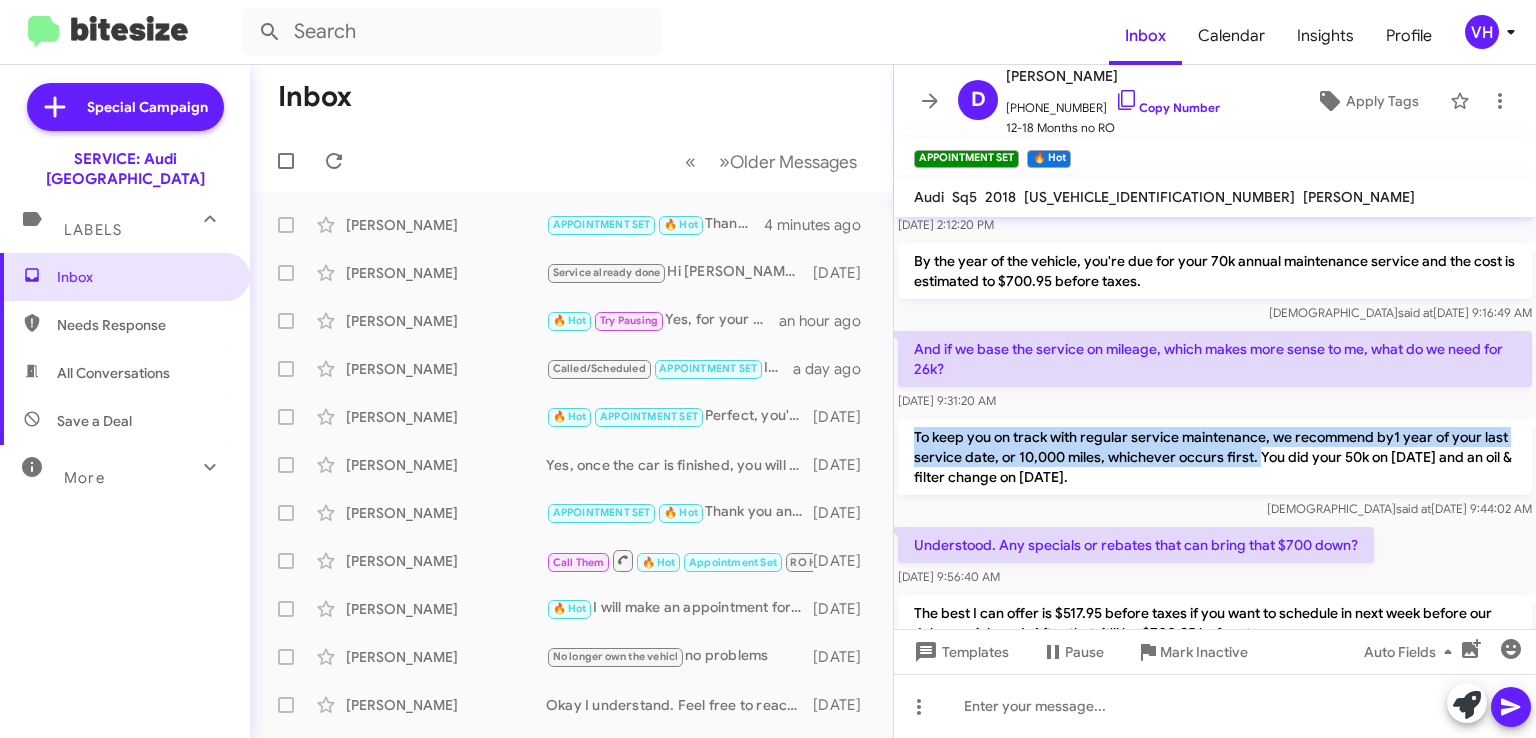 copy on "To keep you on track with regular service maintenance, we recommend by1 year of your last service date, or 10,000 miles, whichever occurs first." 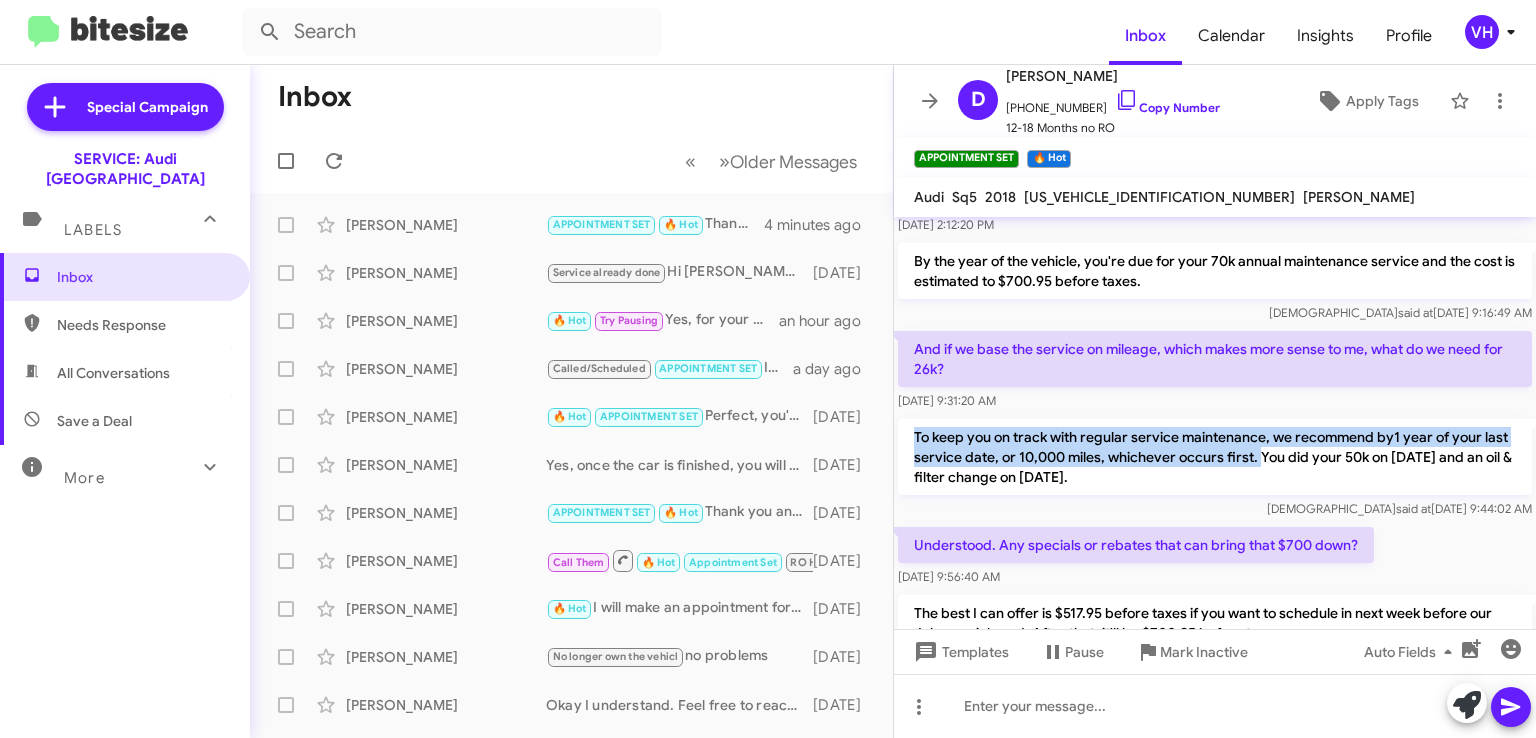 click on "To keep you on track with regular service maintenance, we recommend by1 year of your last service date, or 10,000 miles, whichever occurs first. You did your 50k on 4/27/23 and an oil & filter change on 6/25/24." 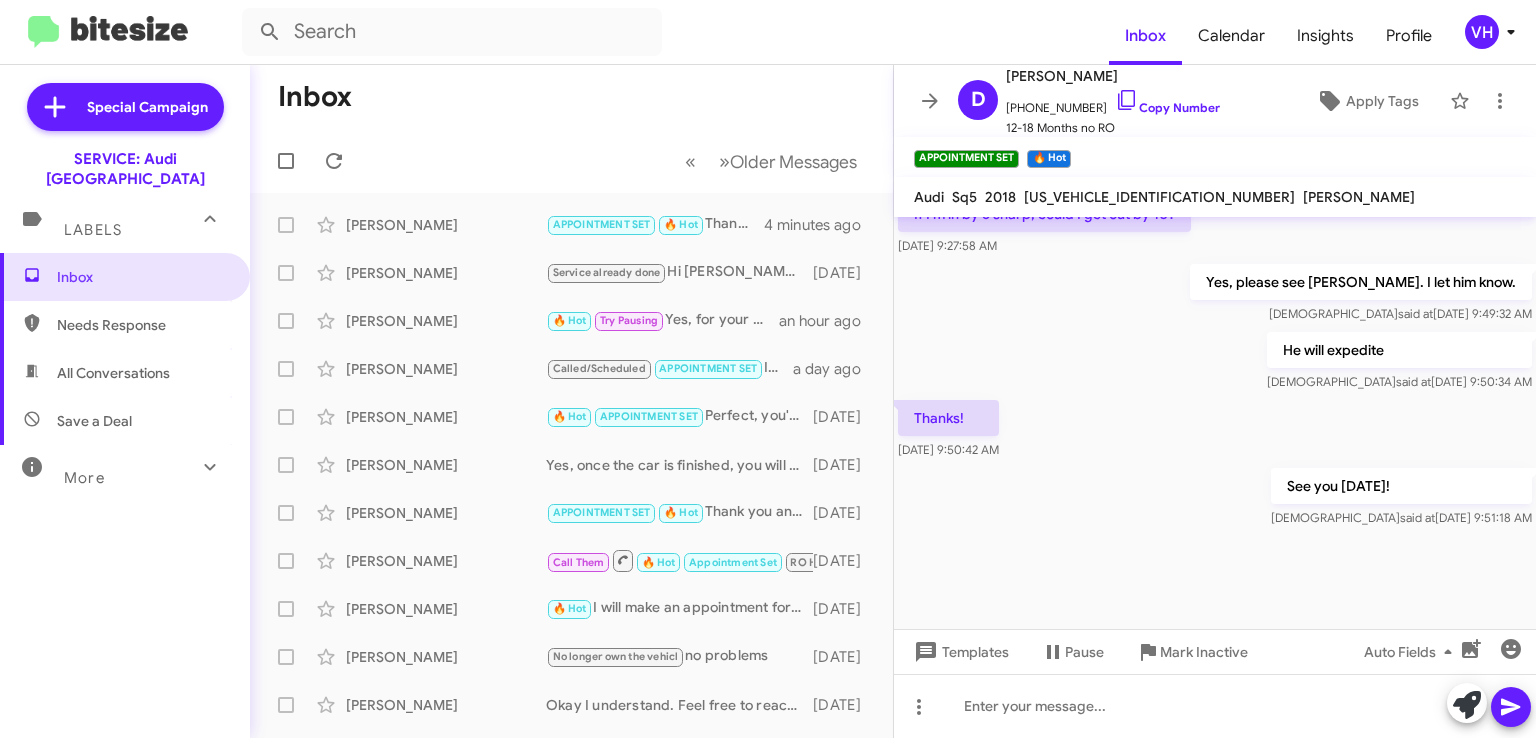 scroll, scrollTop: 2693, scrollLeft: 0, axis: vertical 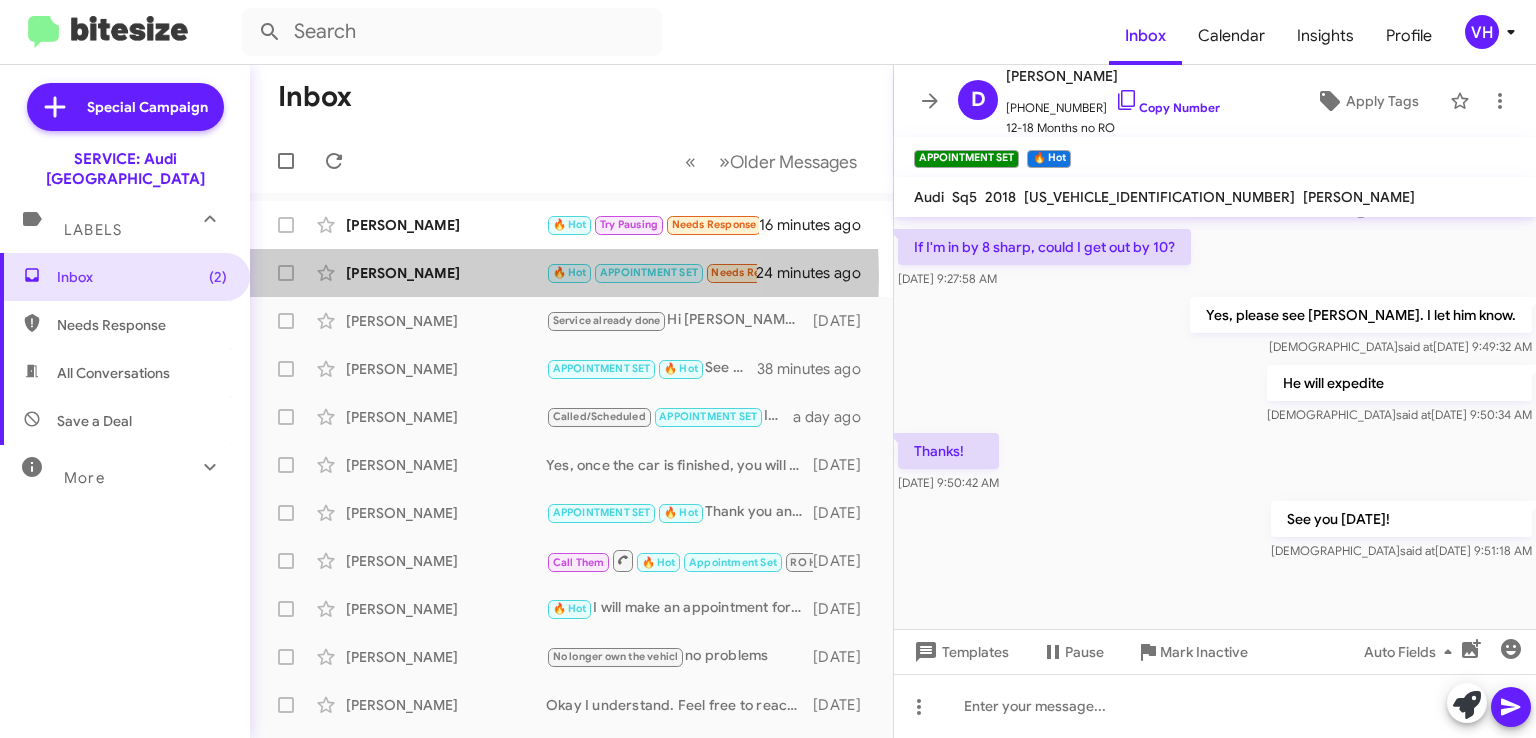 click on "[PERSON_NAME]" 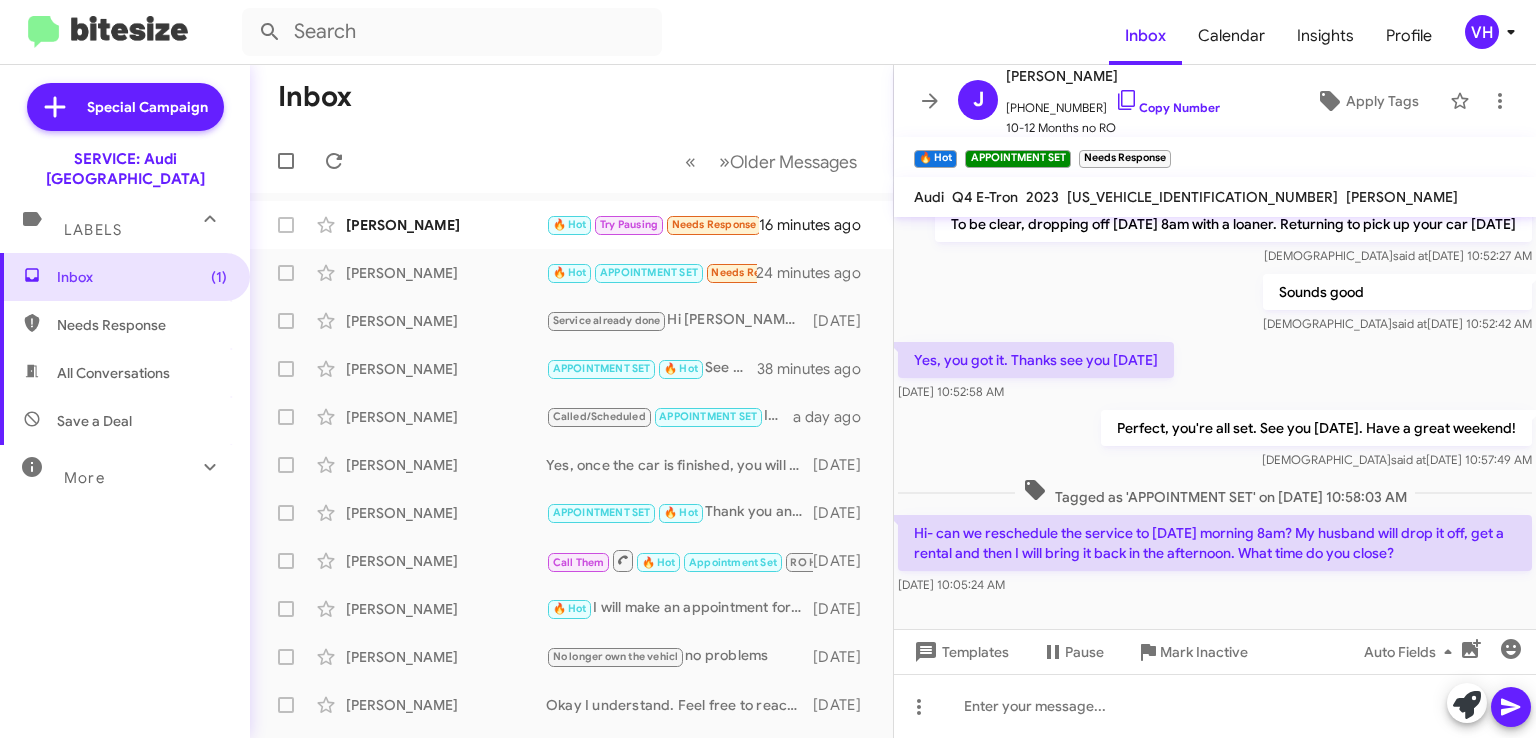 scroll, scrollTop: 1137, scrollLeft: 0, axis: vertical 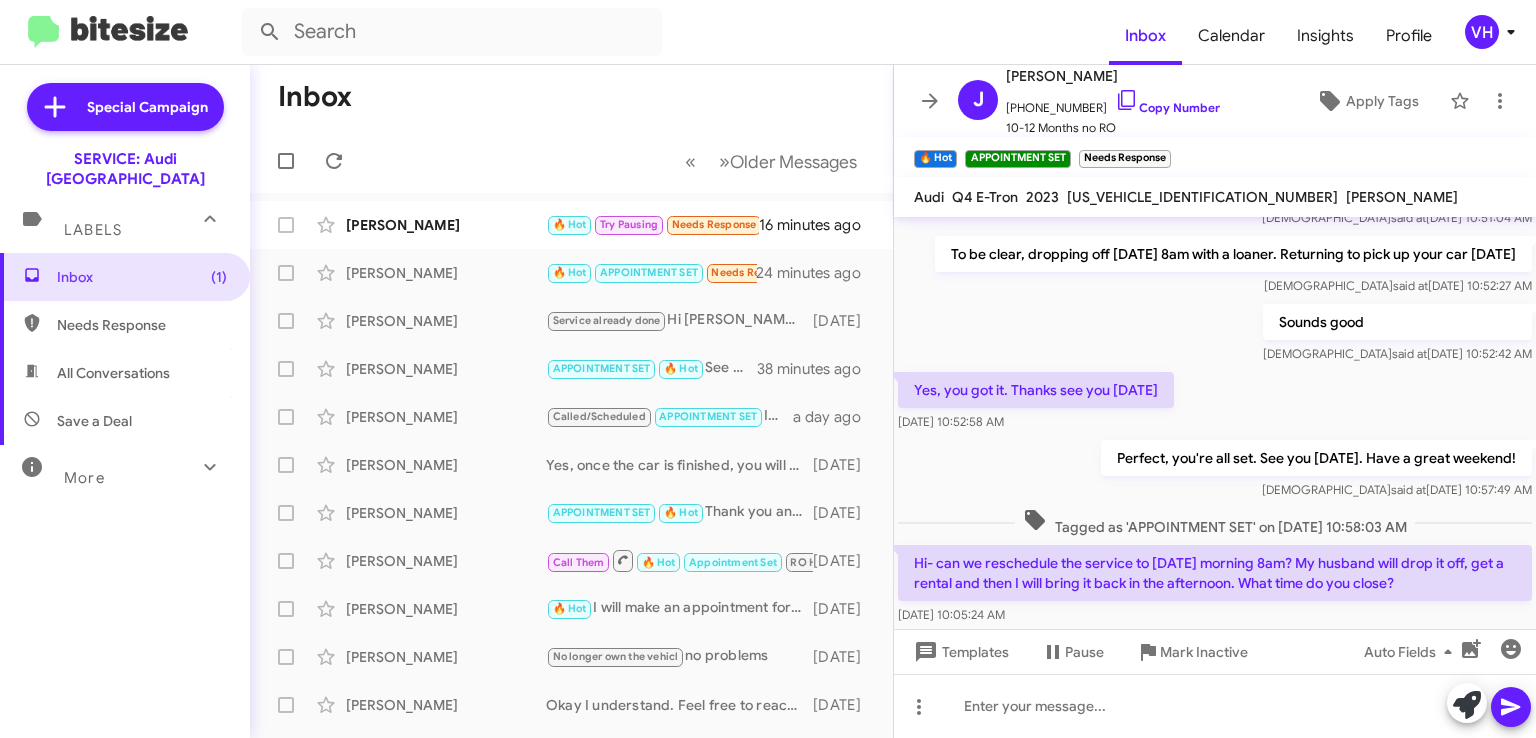 click on "[PERSON_NAME]" 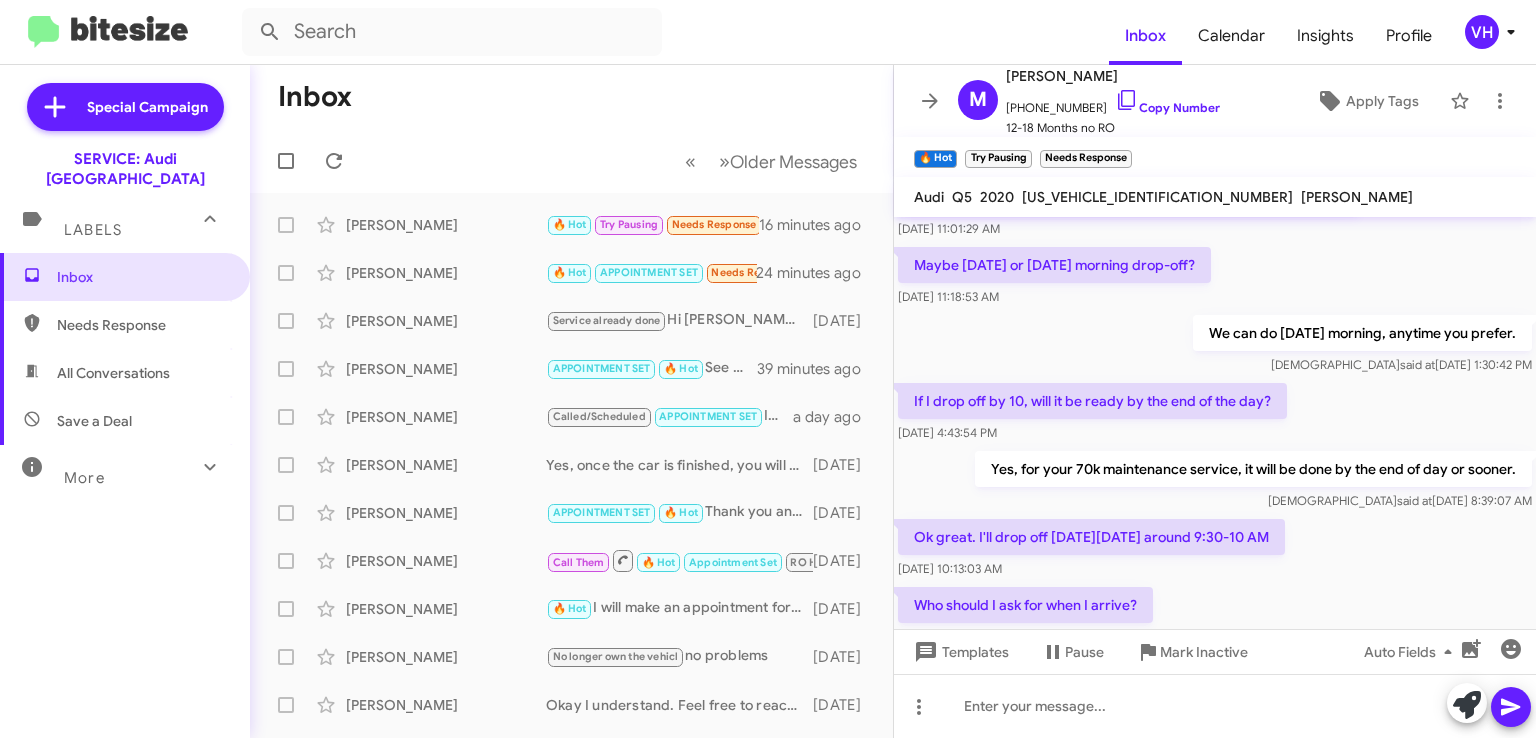 scroll, scrollTop: 1056, scrollLeft: 0, axis: vertical 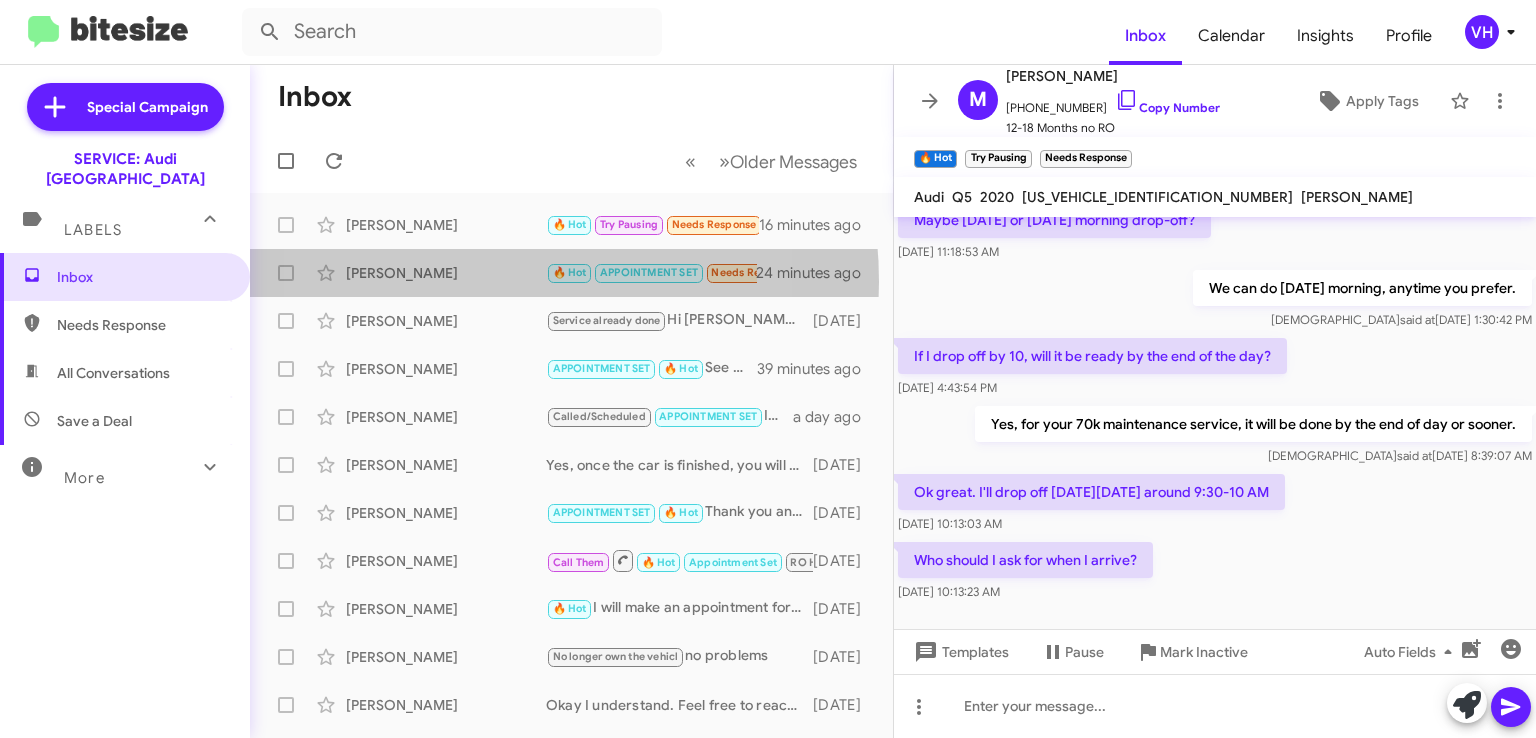 click on "[PERSON_NAME]" 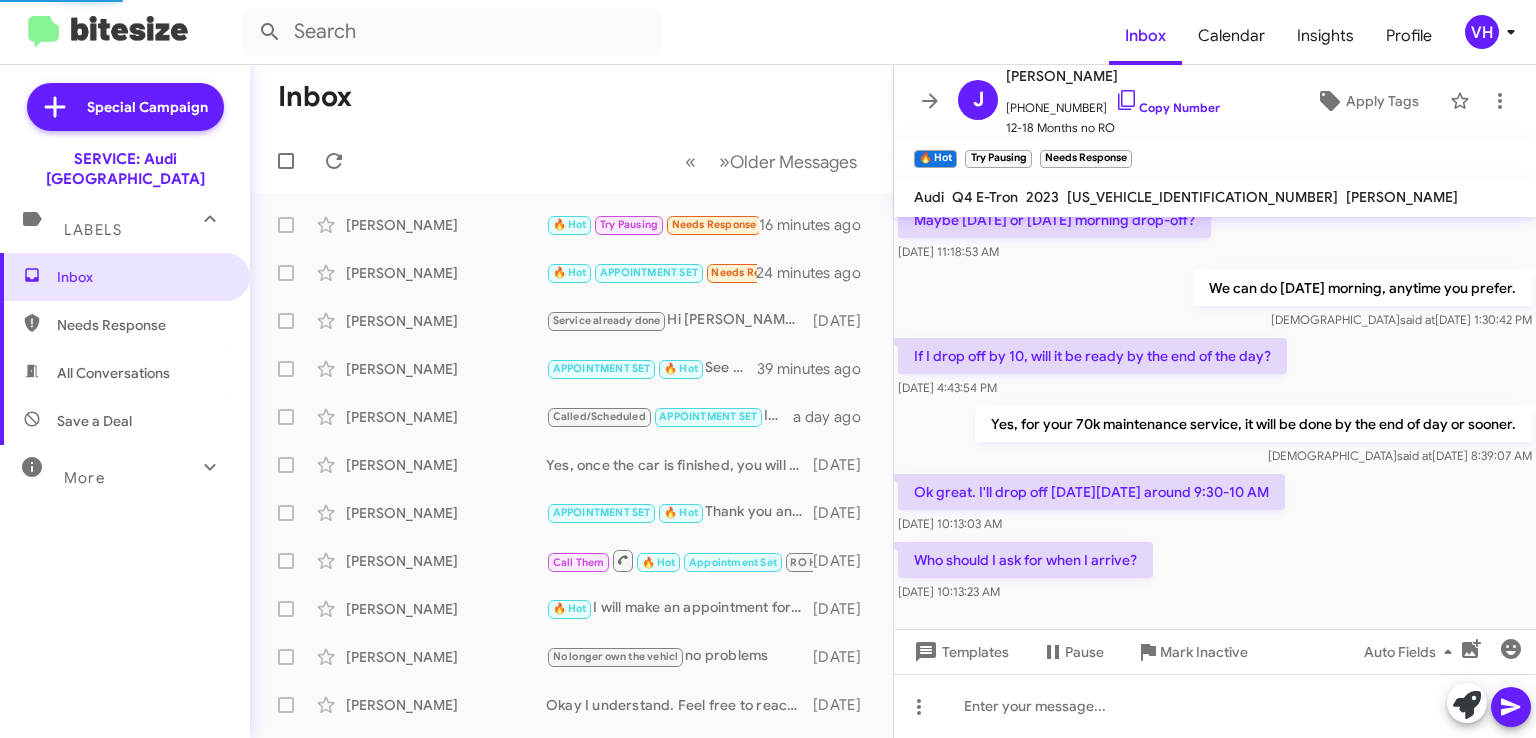 scroll, scrollTop: 1237, scrollLeft: 0, axis: vertical 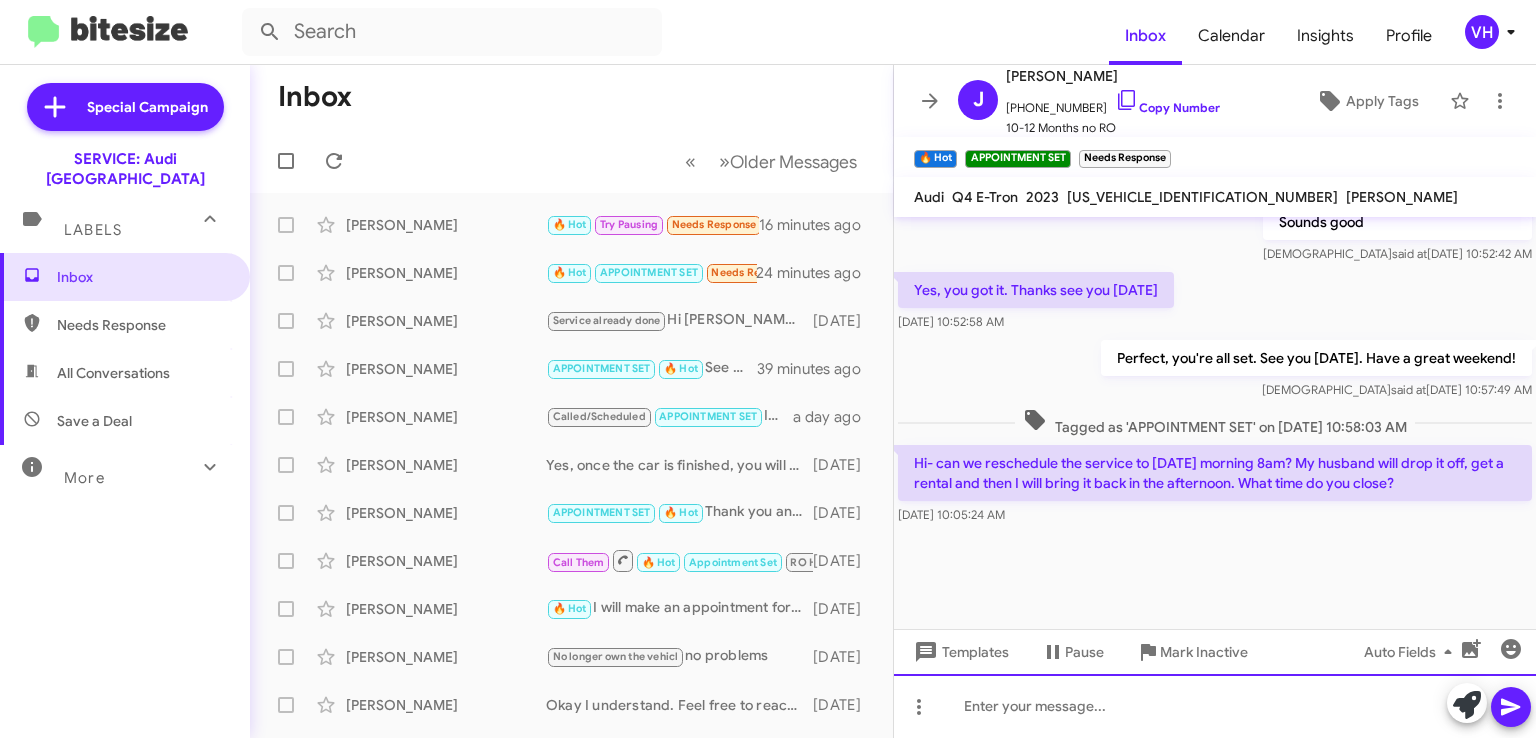 click 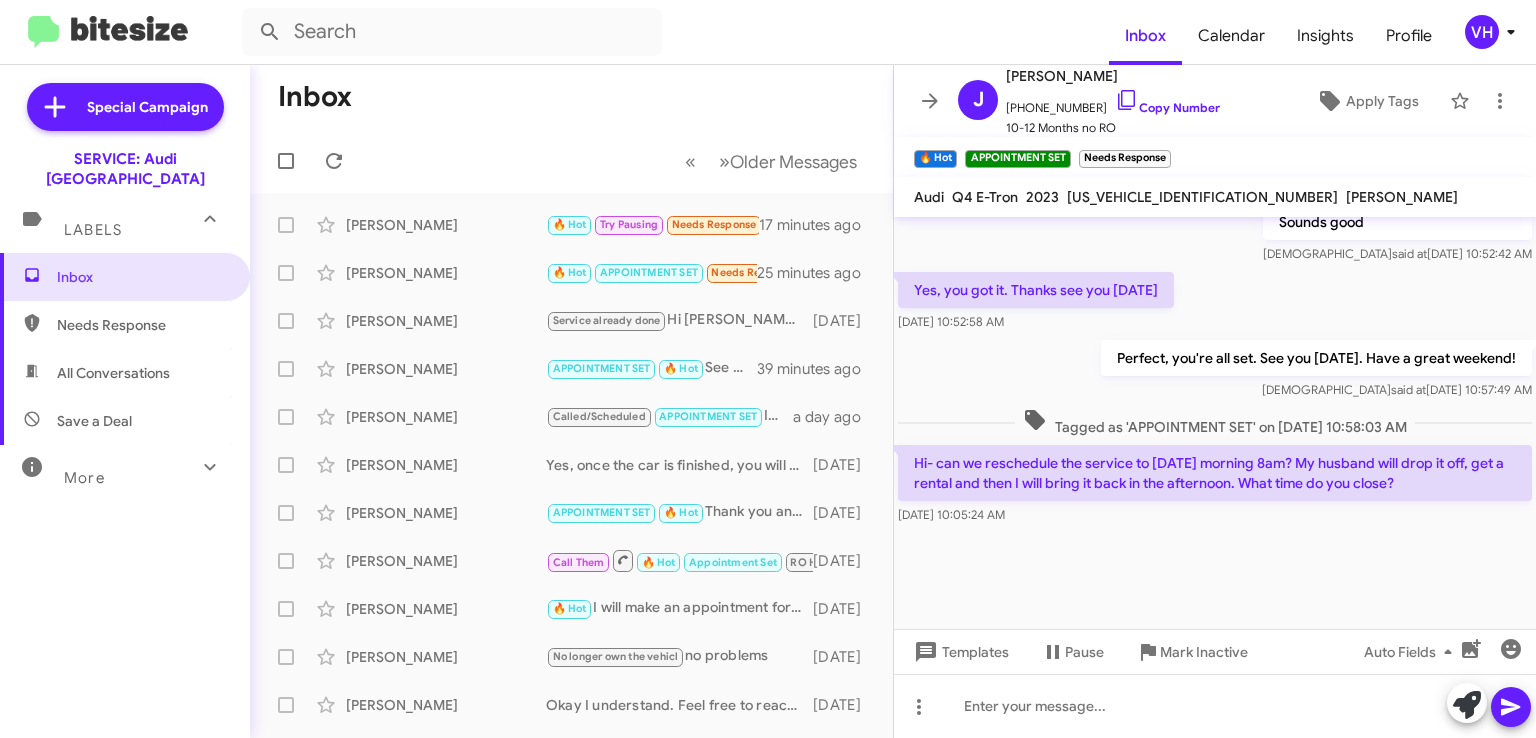 click on "WA1M2BFZ3PP073856" 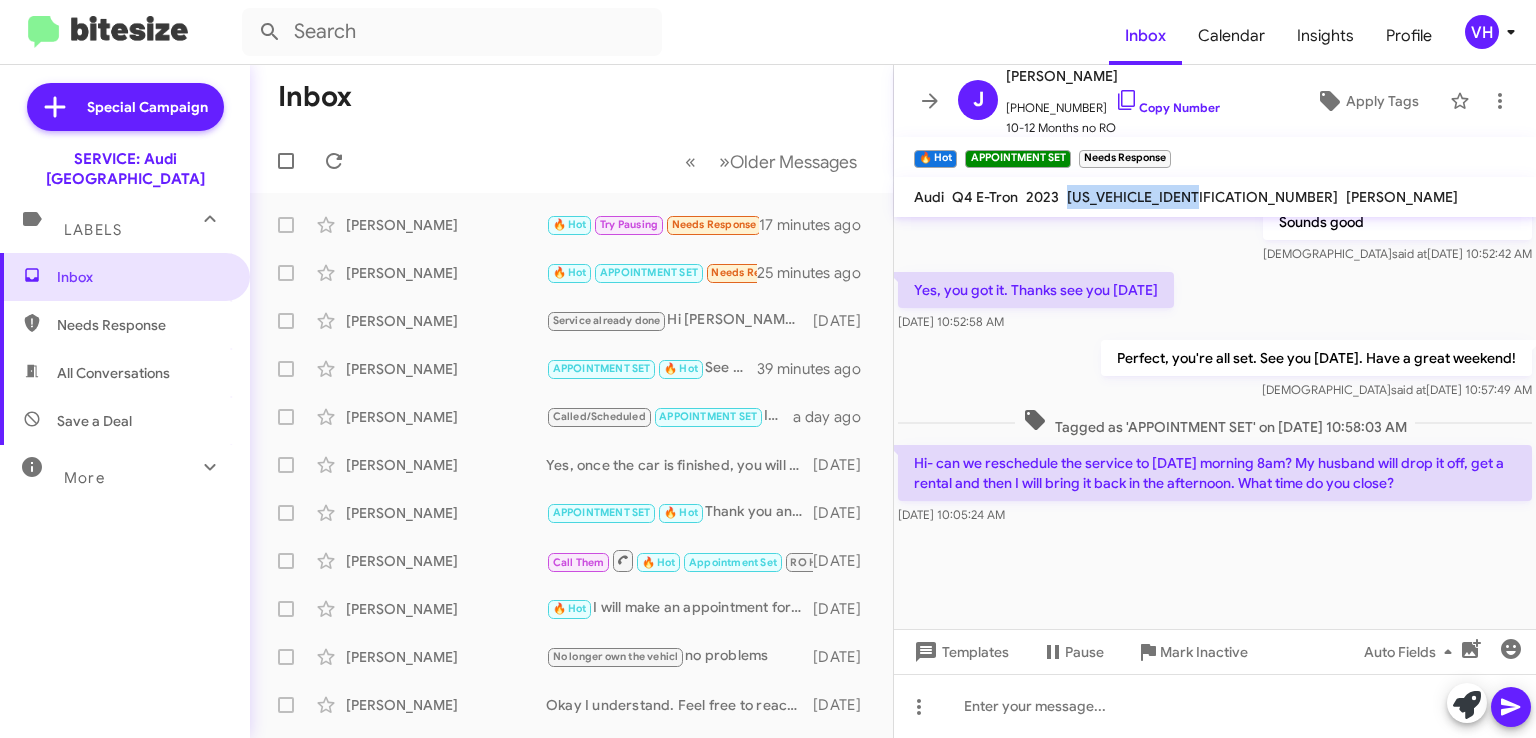 click on "WA1M2BFZ3PP073856" 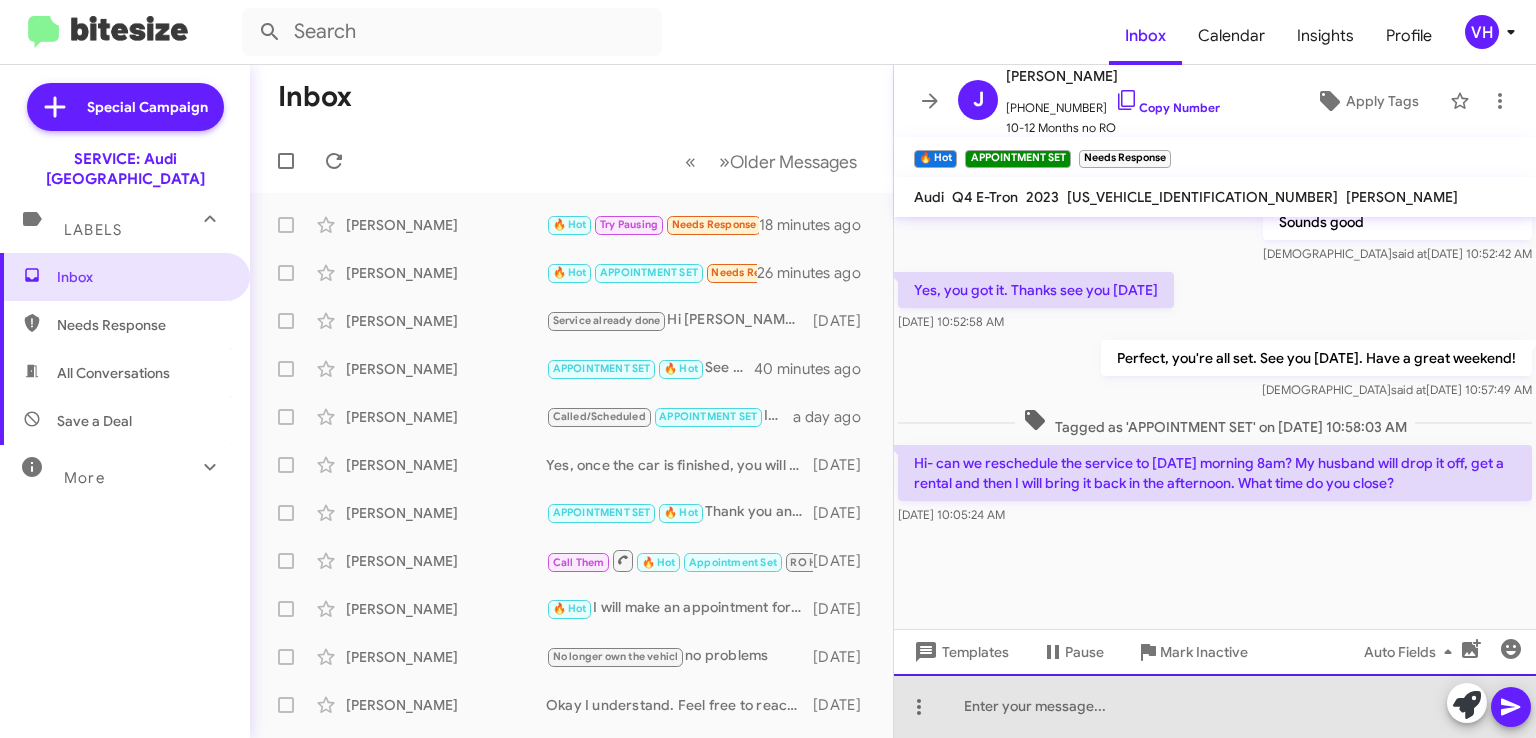 click 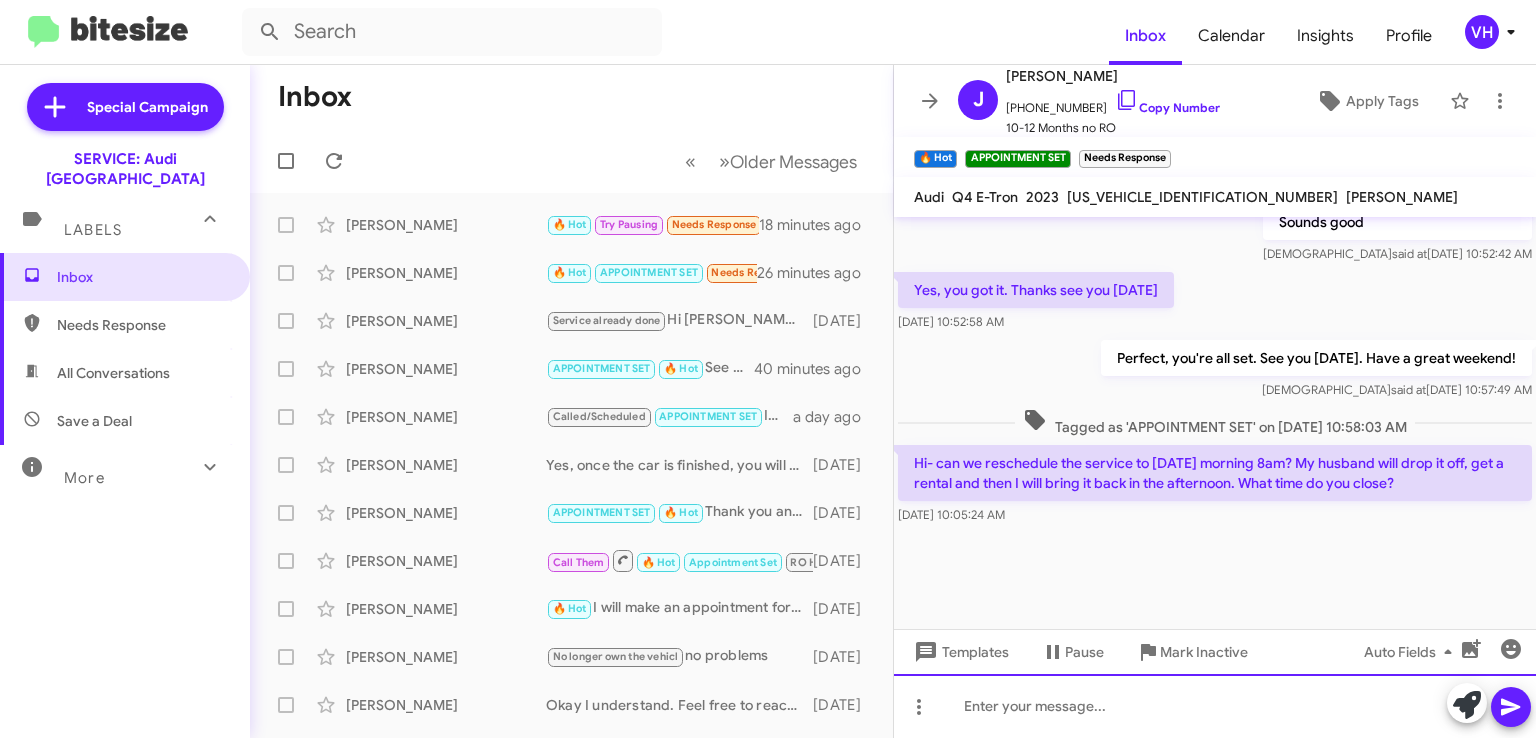 type 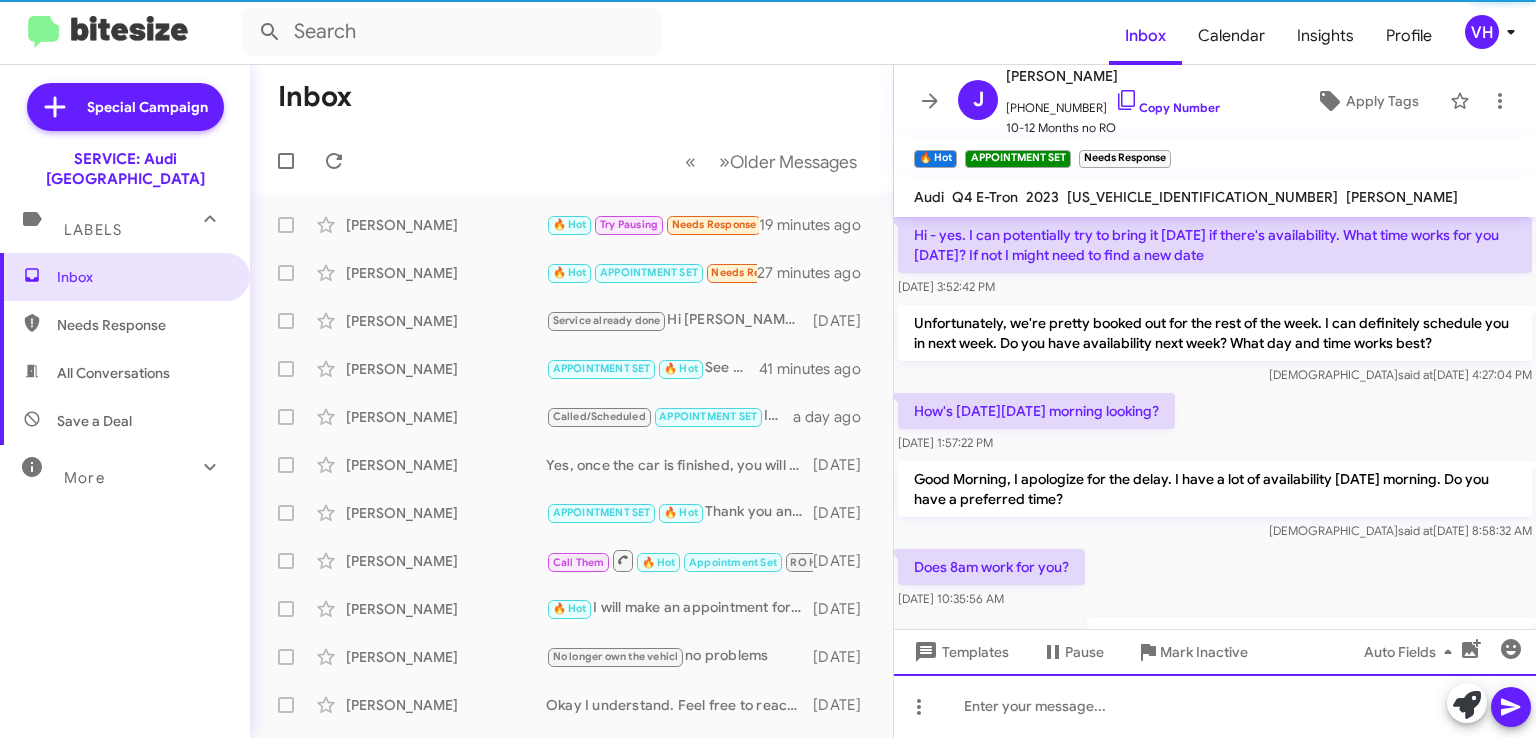 scroll, scrollTop: 0, scrollLeft: 0, axis: both 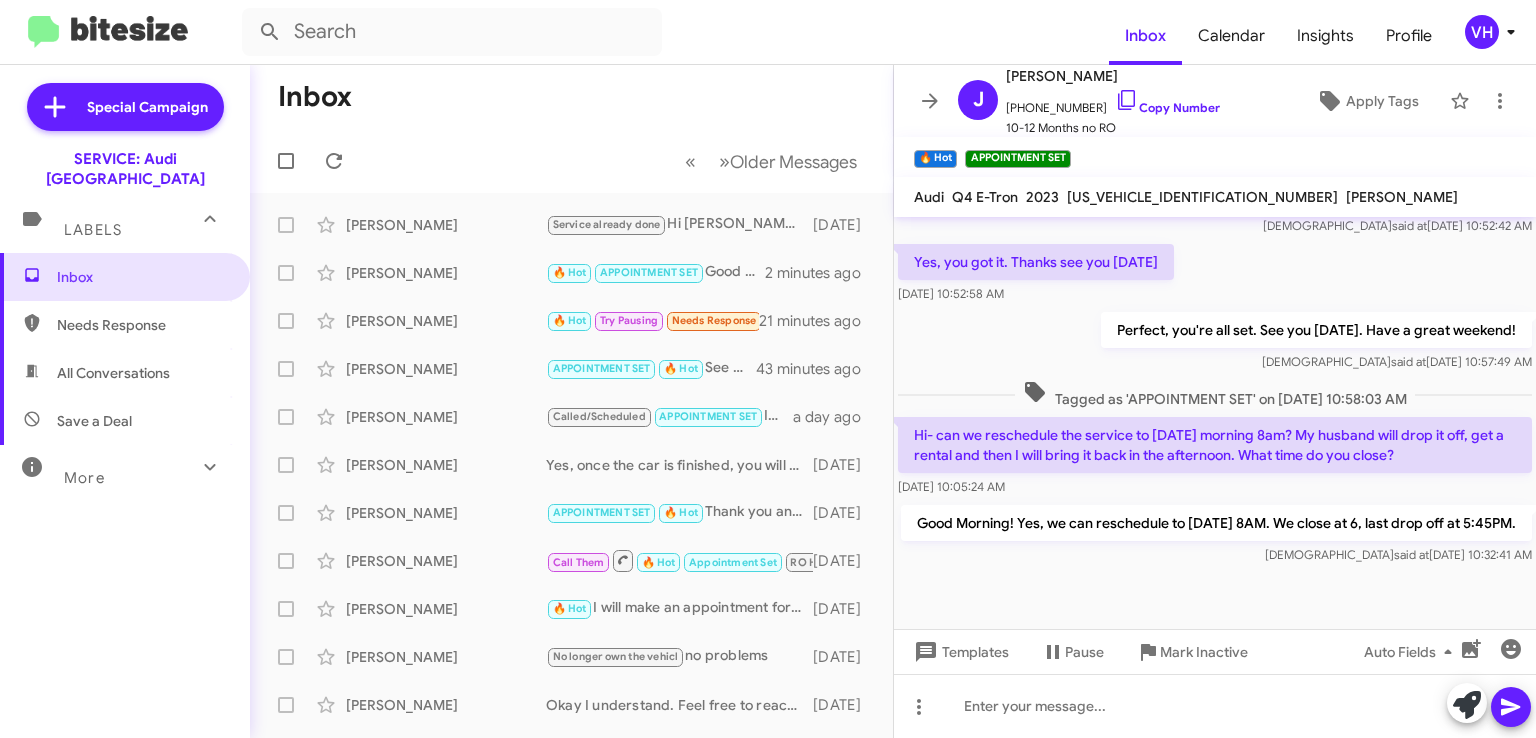 click on "[PERSON_NAME]" 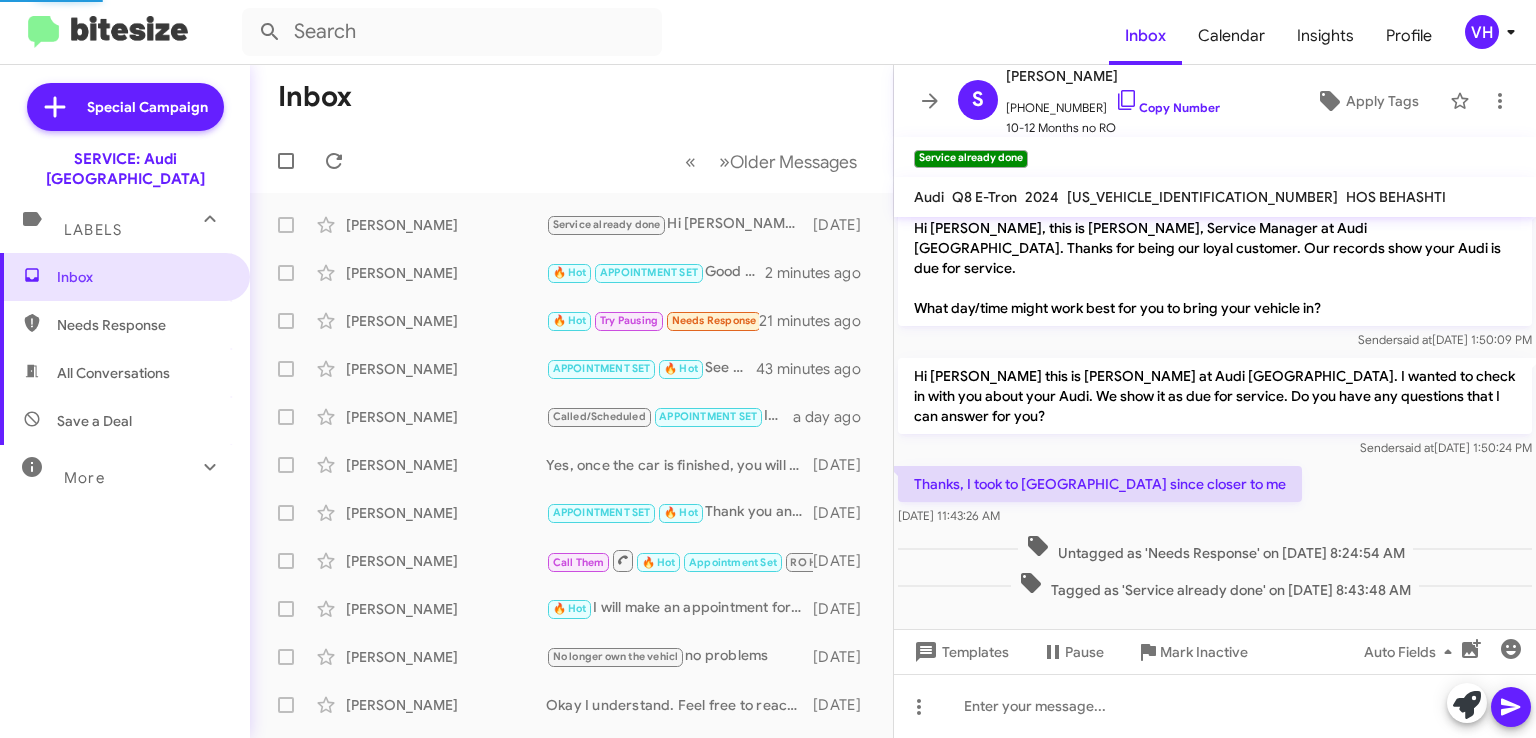 scroll, scrollTop: 0, scrollLeft: 0, axis: both 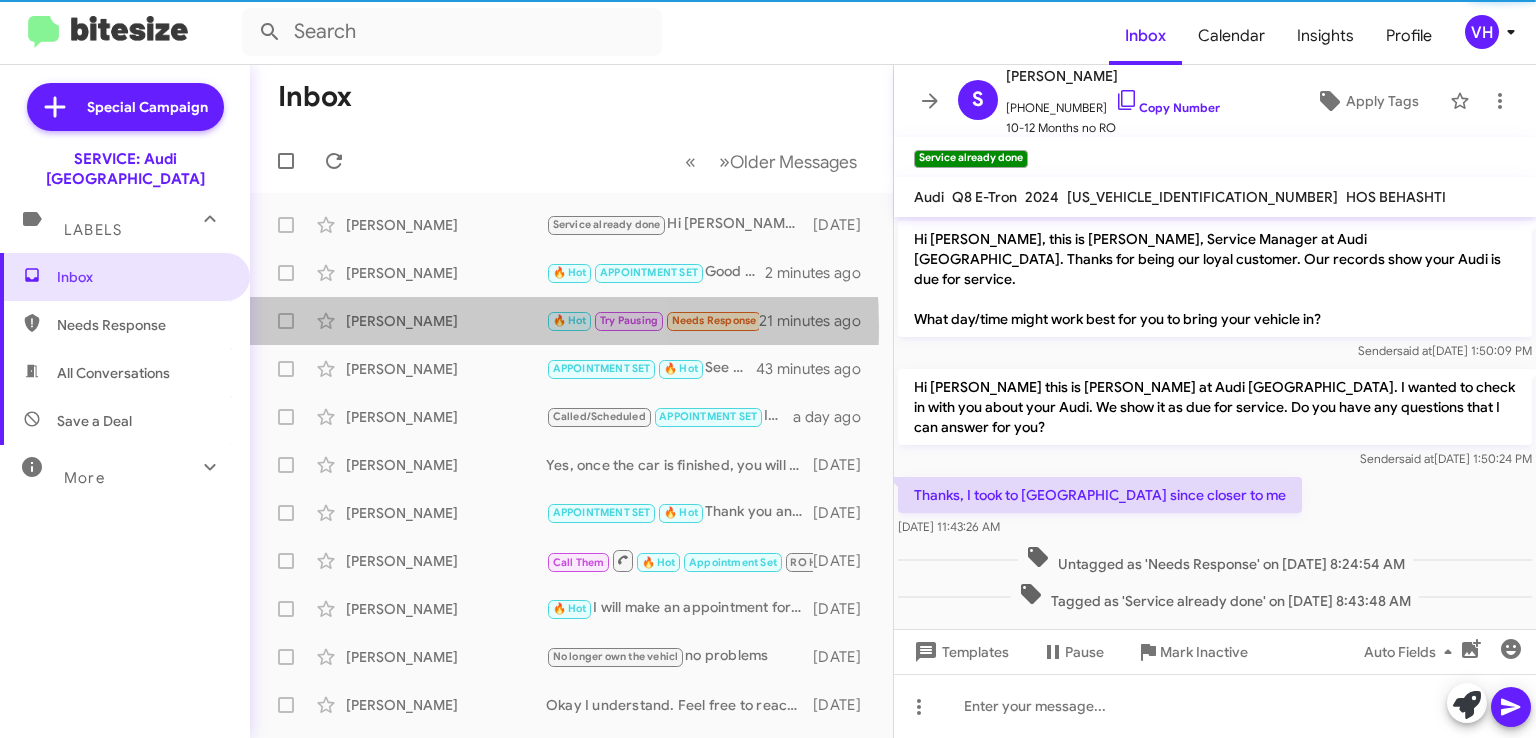 click on "[PERSON_NAME]" 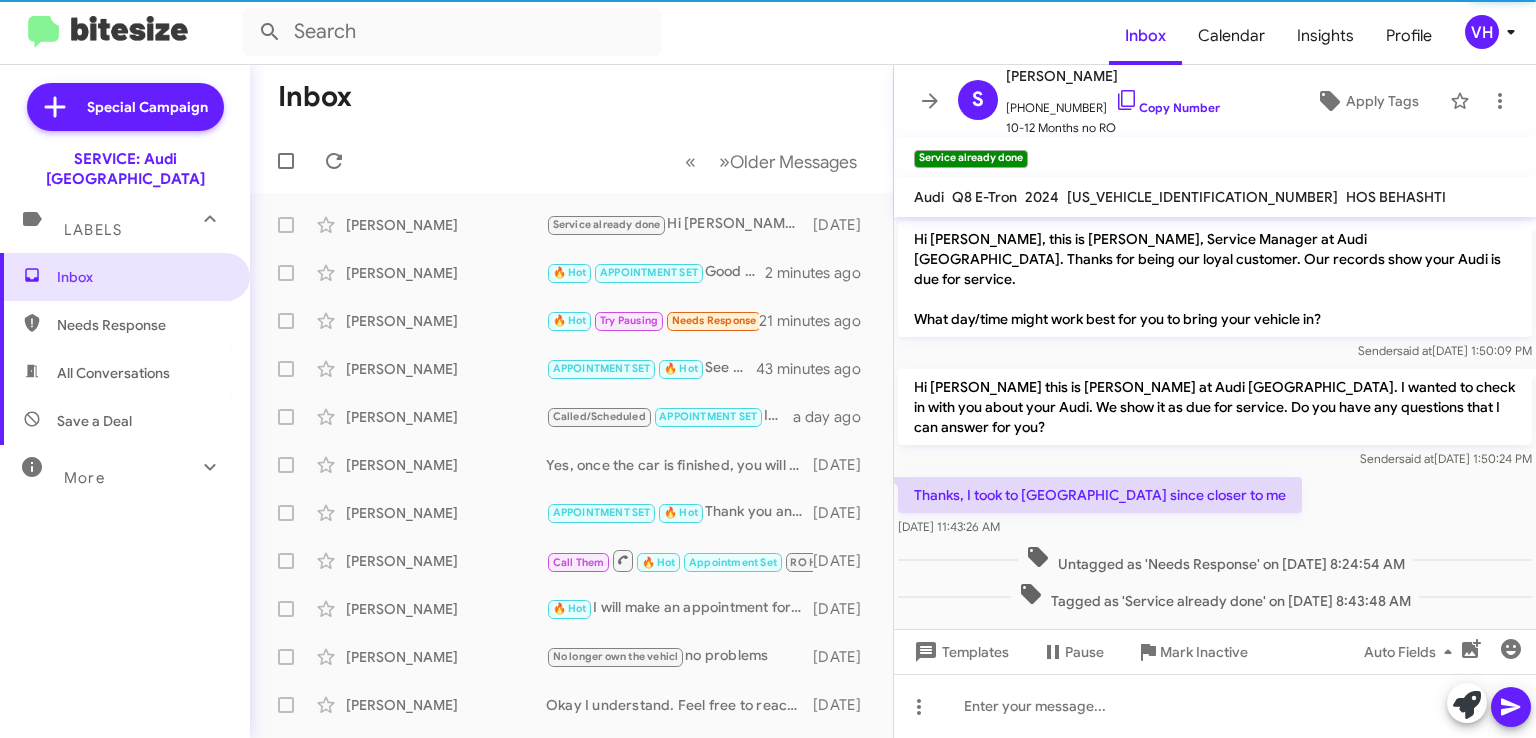 scroll, scrollTop: 1156, scrollLeft: 0, axis: vertical 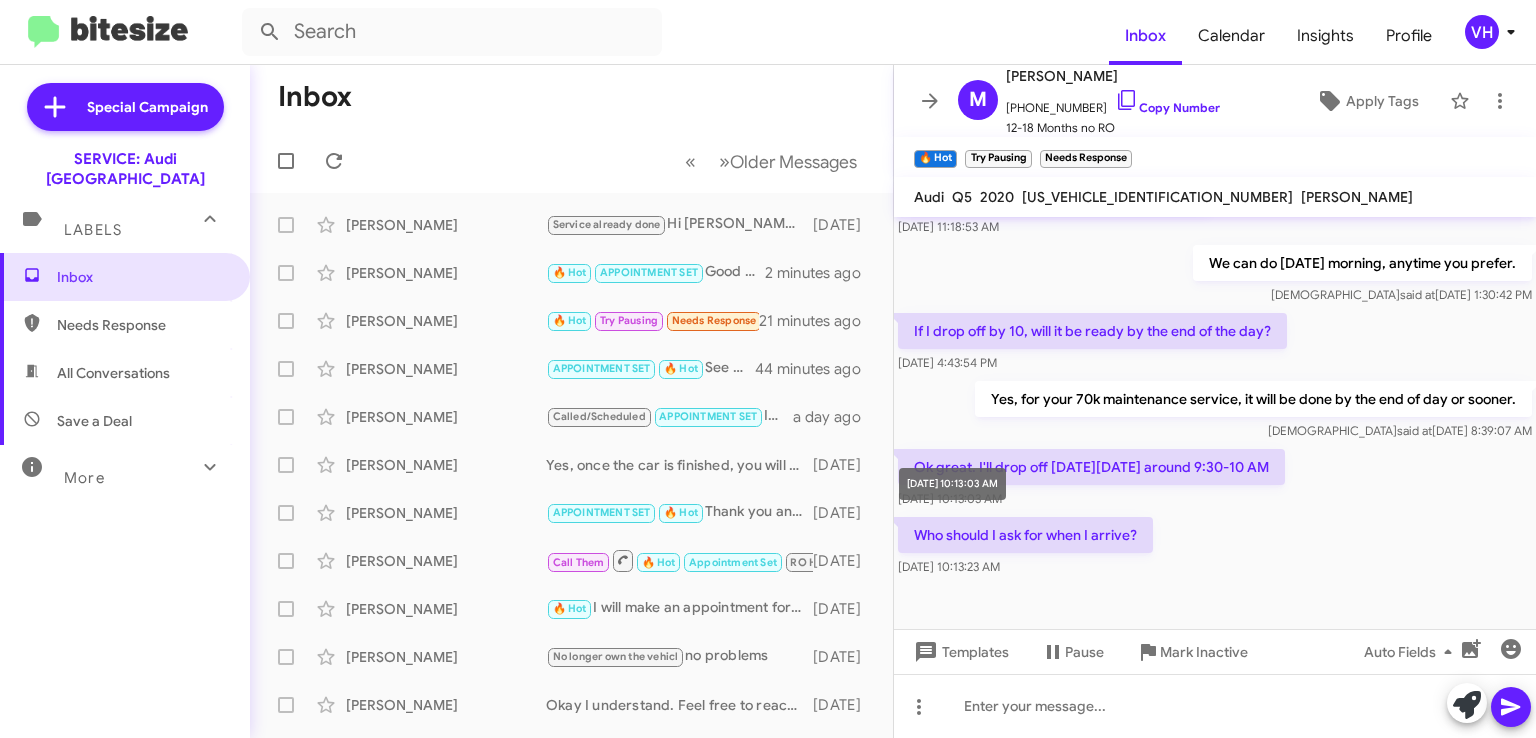 click on "[DATE] 10:13:03 AM" at bounding box center [952, 484] 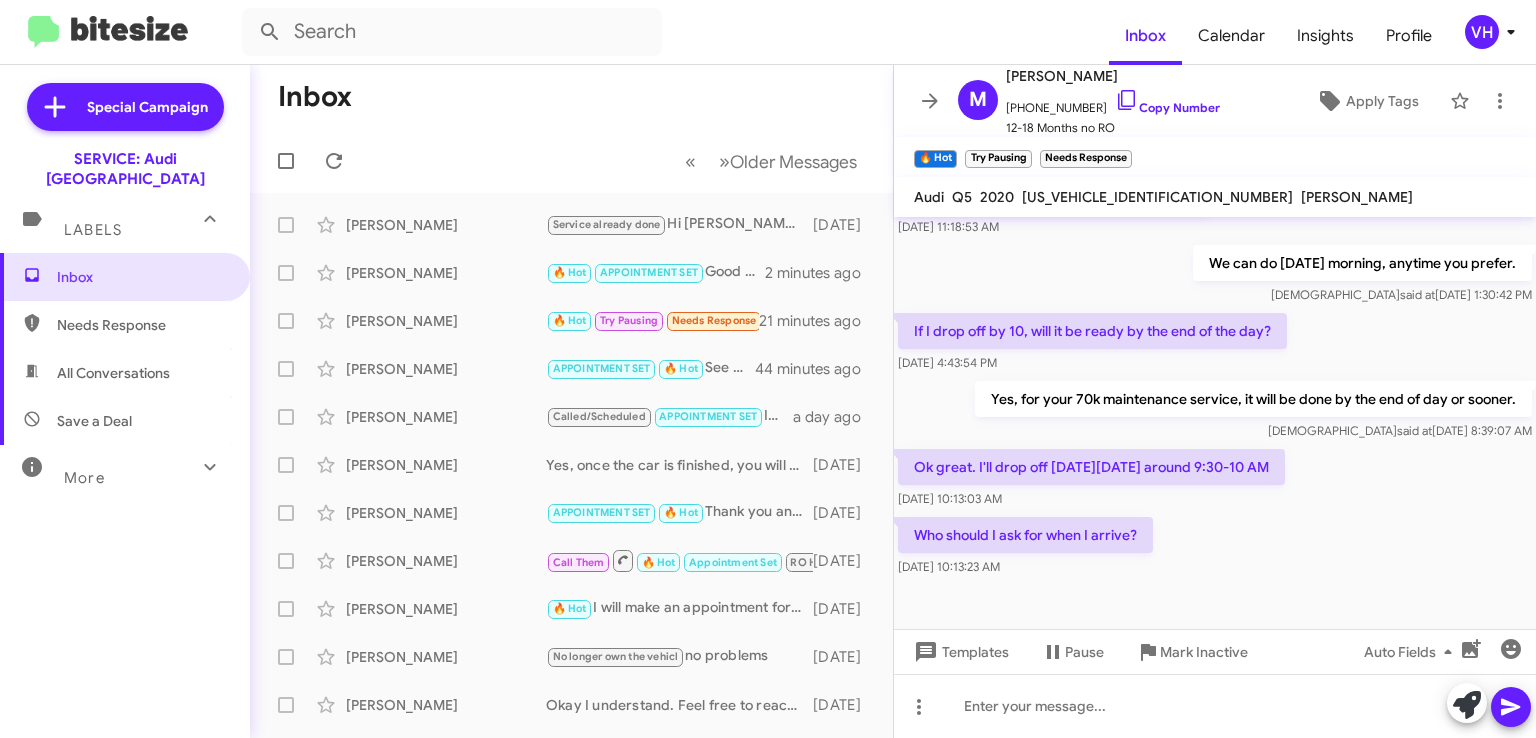 click on "Ok great.  I'll drop off on Tuesday August 5th around 9:30-10 AM    Jul 29, 2025, 10:13:03 AM" 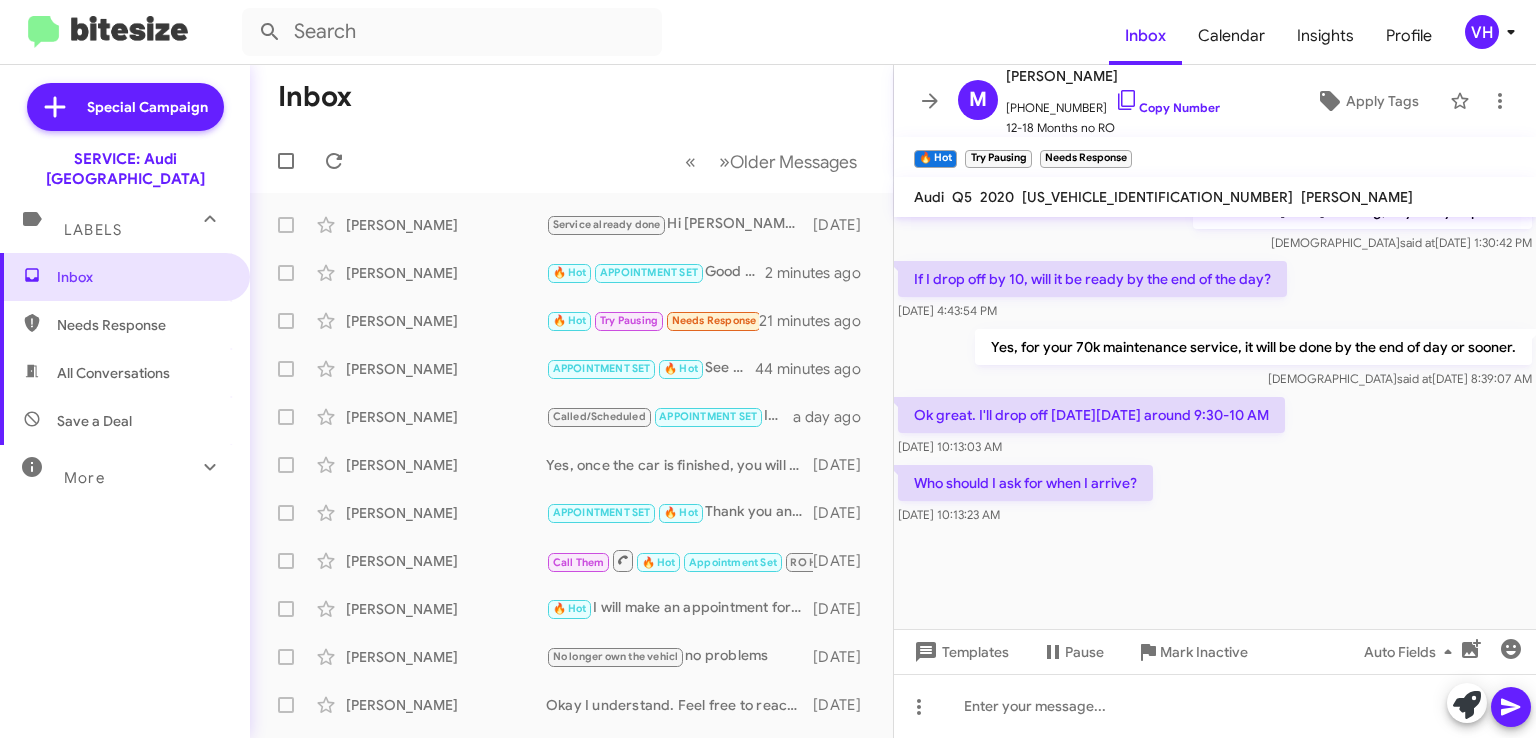 scroll, scrollTop: 1056, scrollLeft: 0, axis: vertical 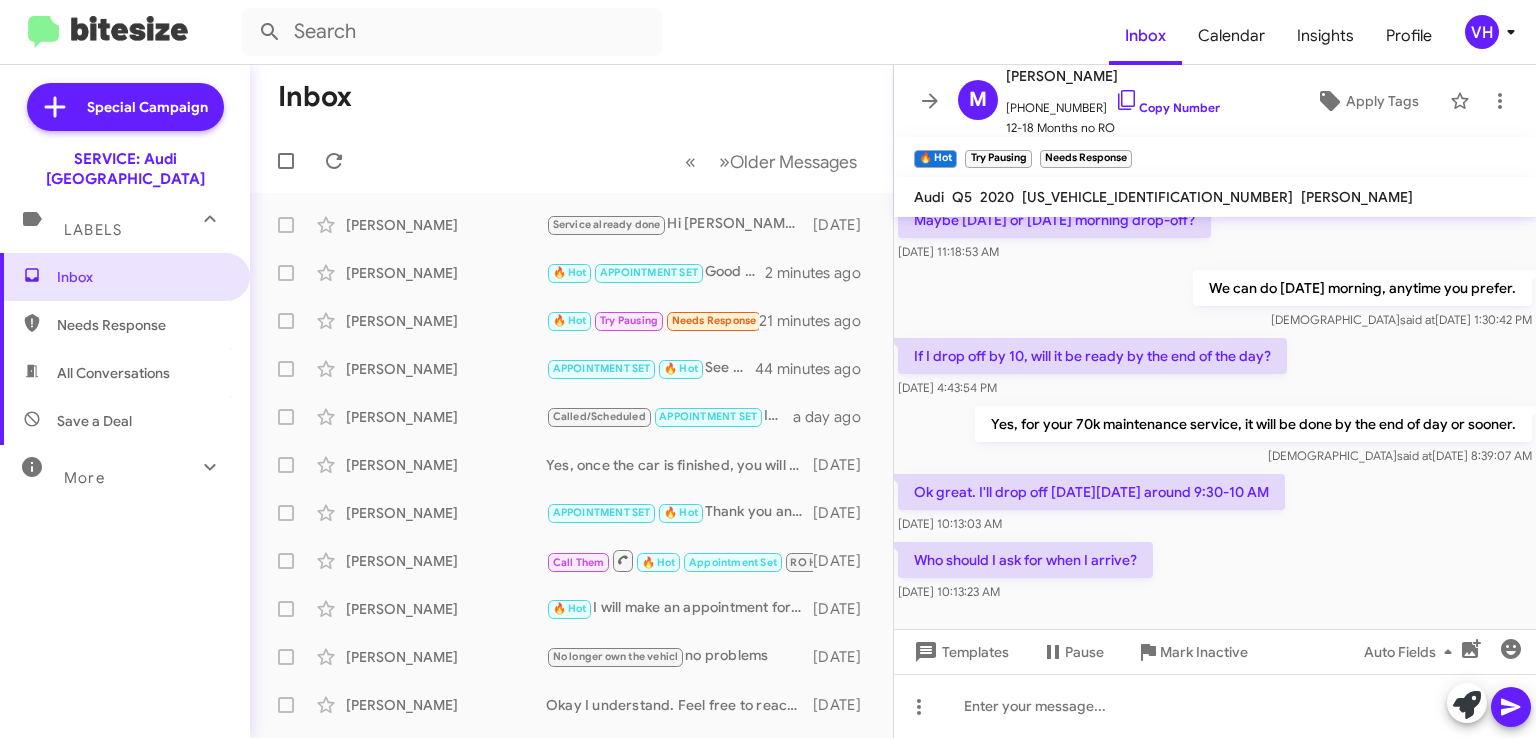 click on "[US_VEHICLE_IDENTIFICATION_NUMBER]" 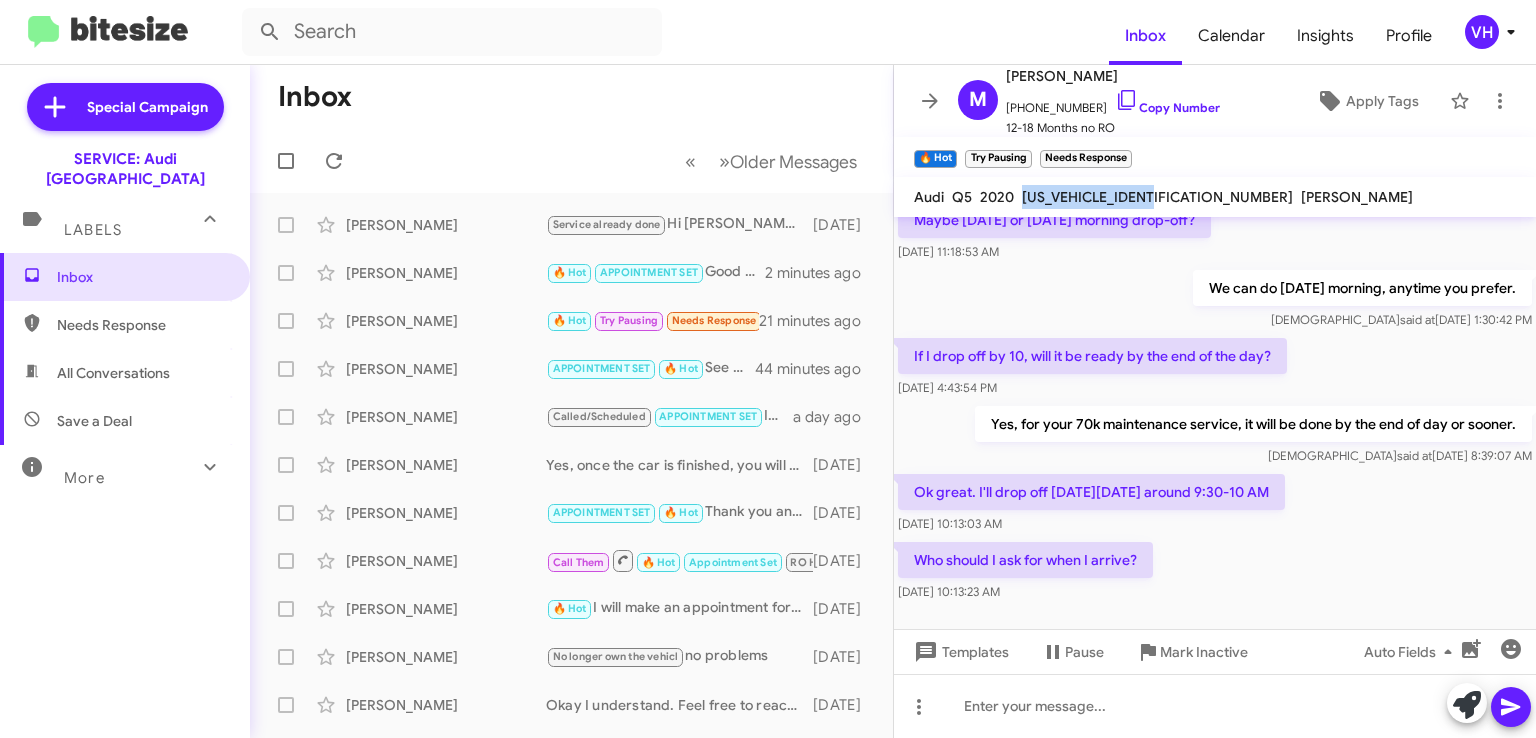 click on "[US_VEHICLE_IDENTIFICATION_NUMBER]" 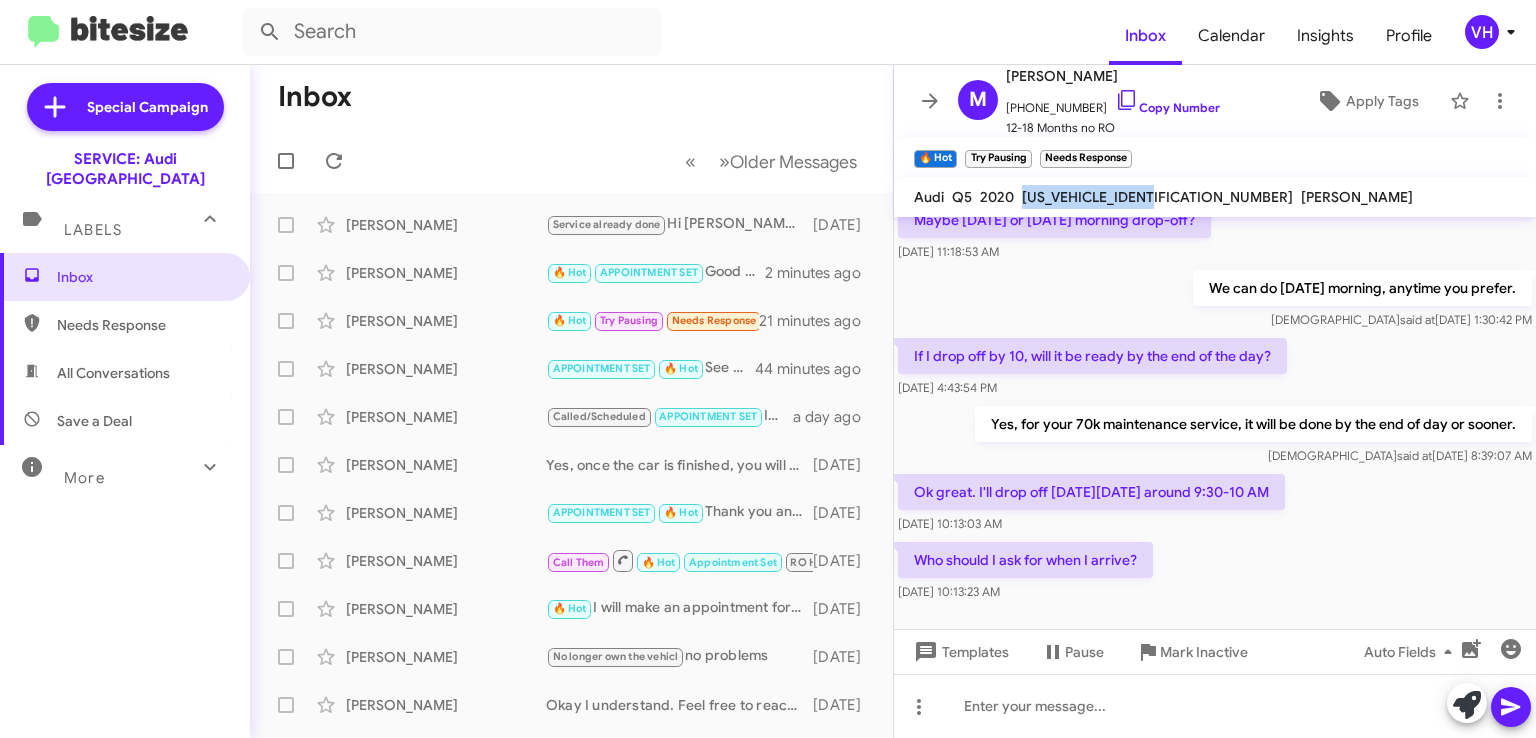 copy on "[US_VEHICLE_IDENTIFICATION_NUMBER]" 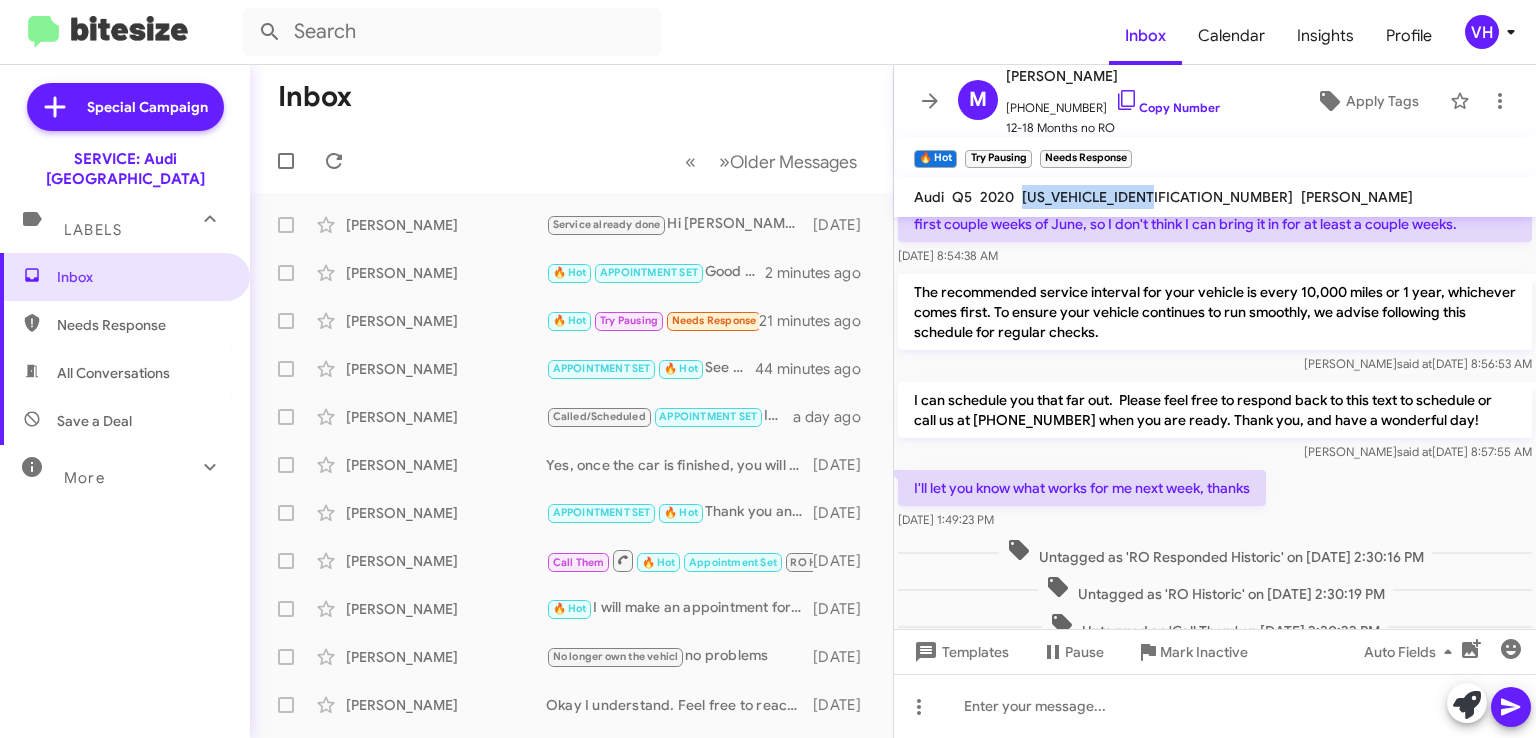 scroll, scrollTop: 400, scrollLeft: 0, axis: vertical 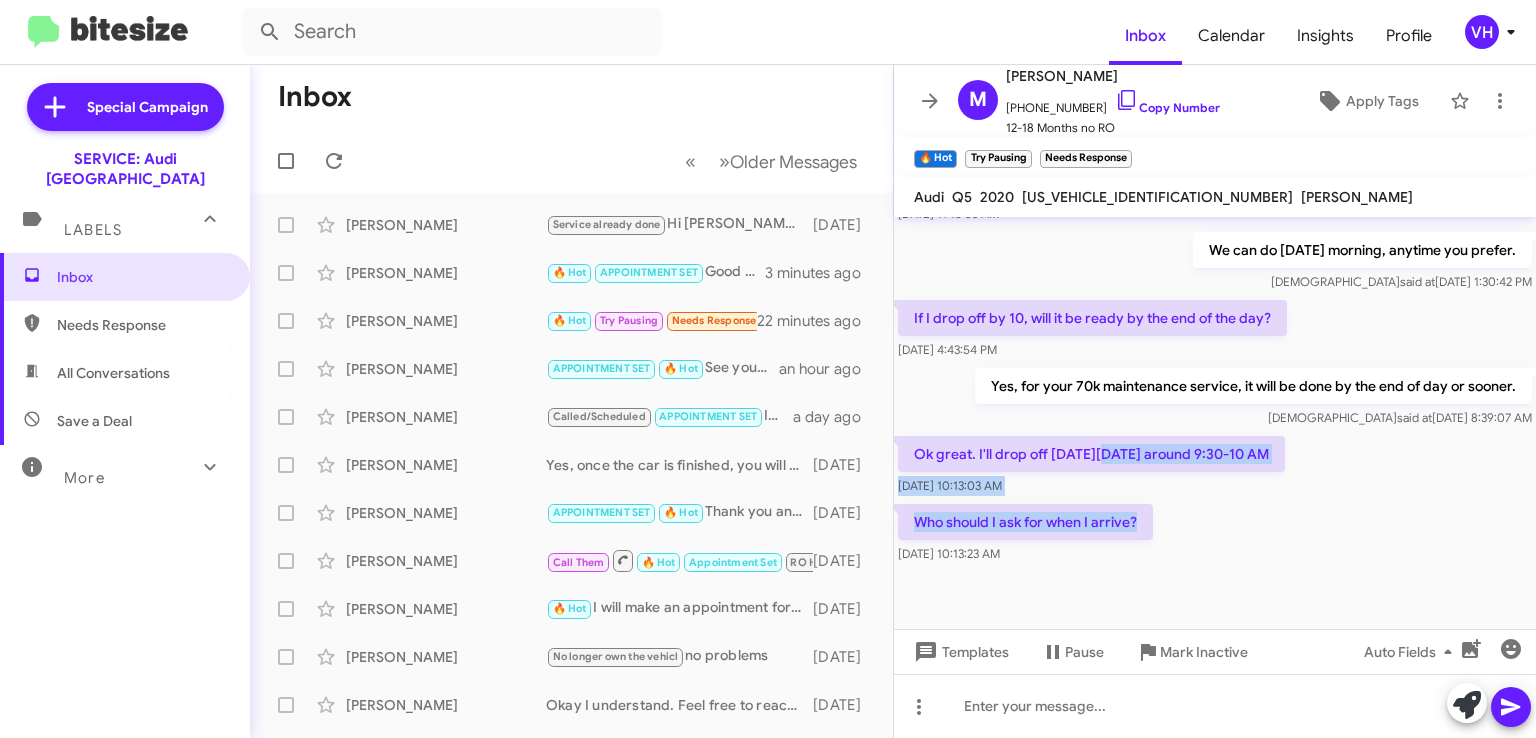 drag, startPoint x: 1098, startPoint y: 472, endPoint x: 1256, endPoint y: 545, distance: 174.04884 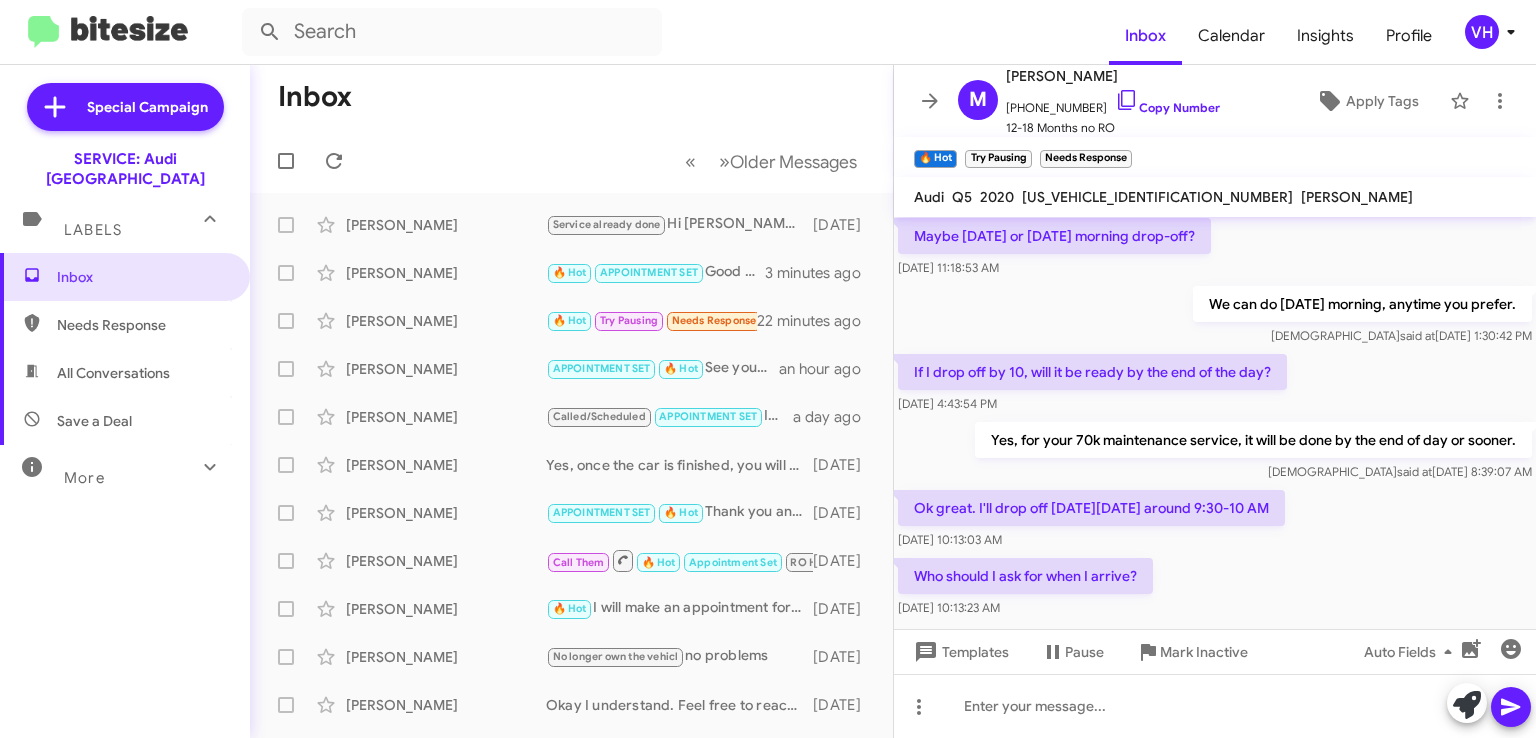 scroll, scrollTop: 1049, scrollLeft: 0, axis: vertical 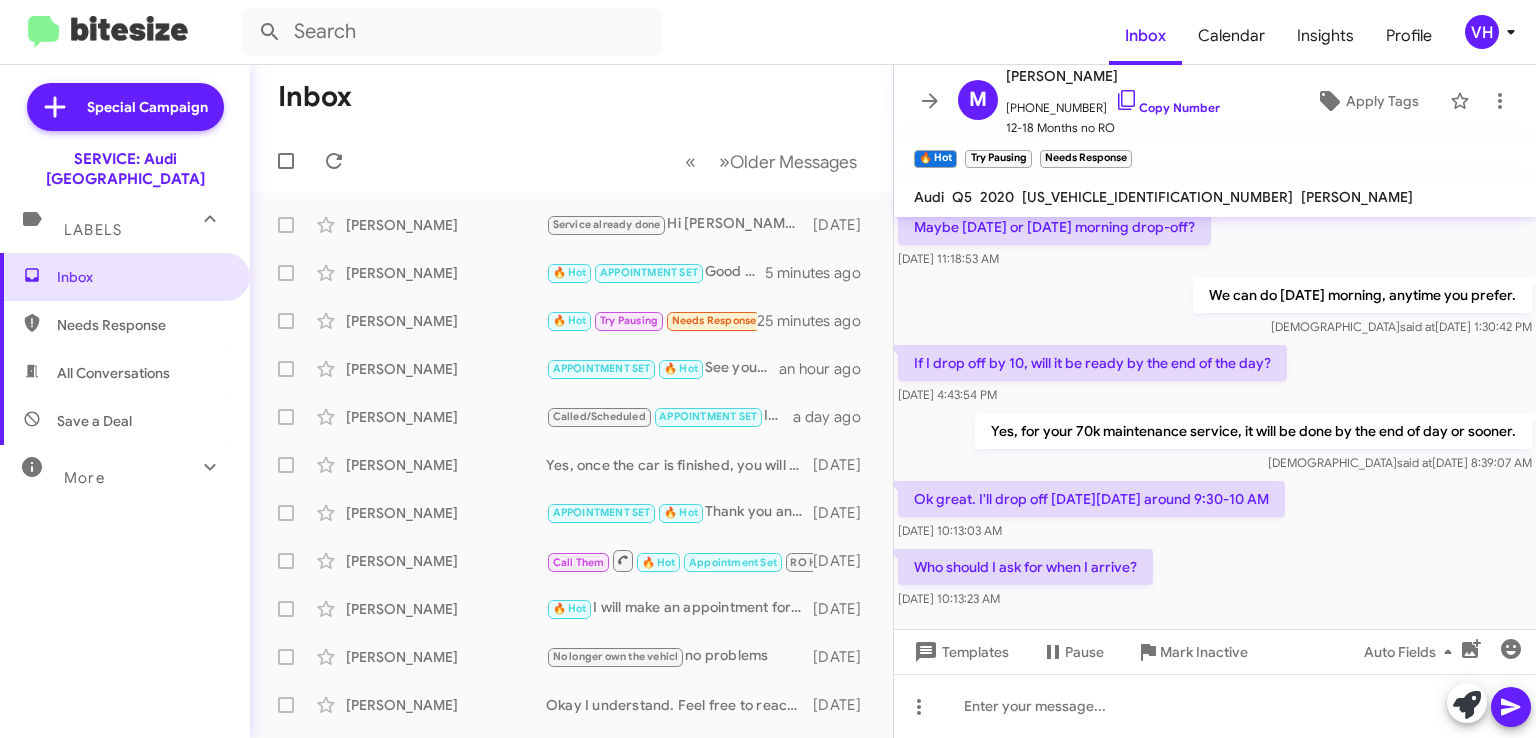 click on "[DATE] 4:43:54 PM" 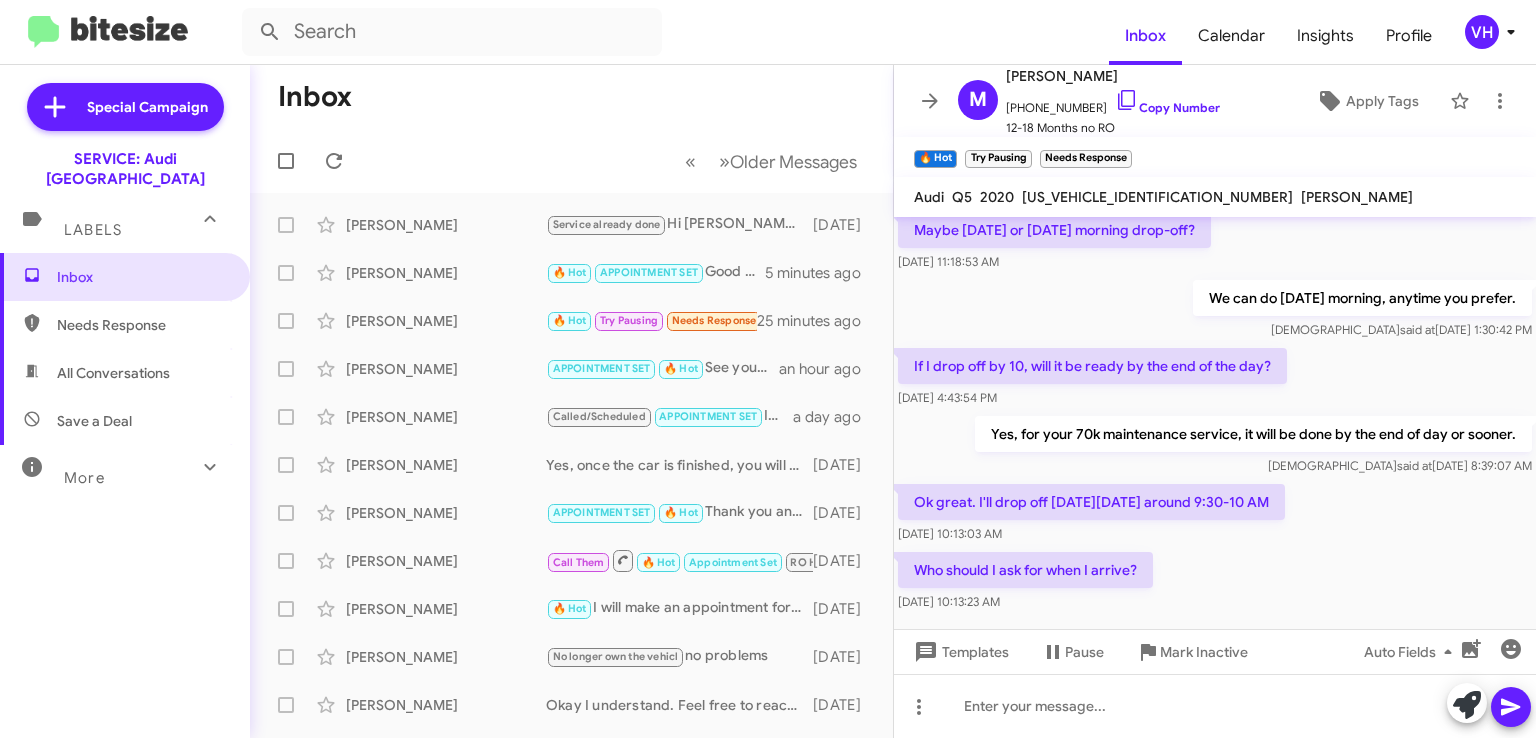 scroll, scrollTop: 1049, scrollLeft: 0, axis: vertical 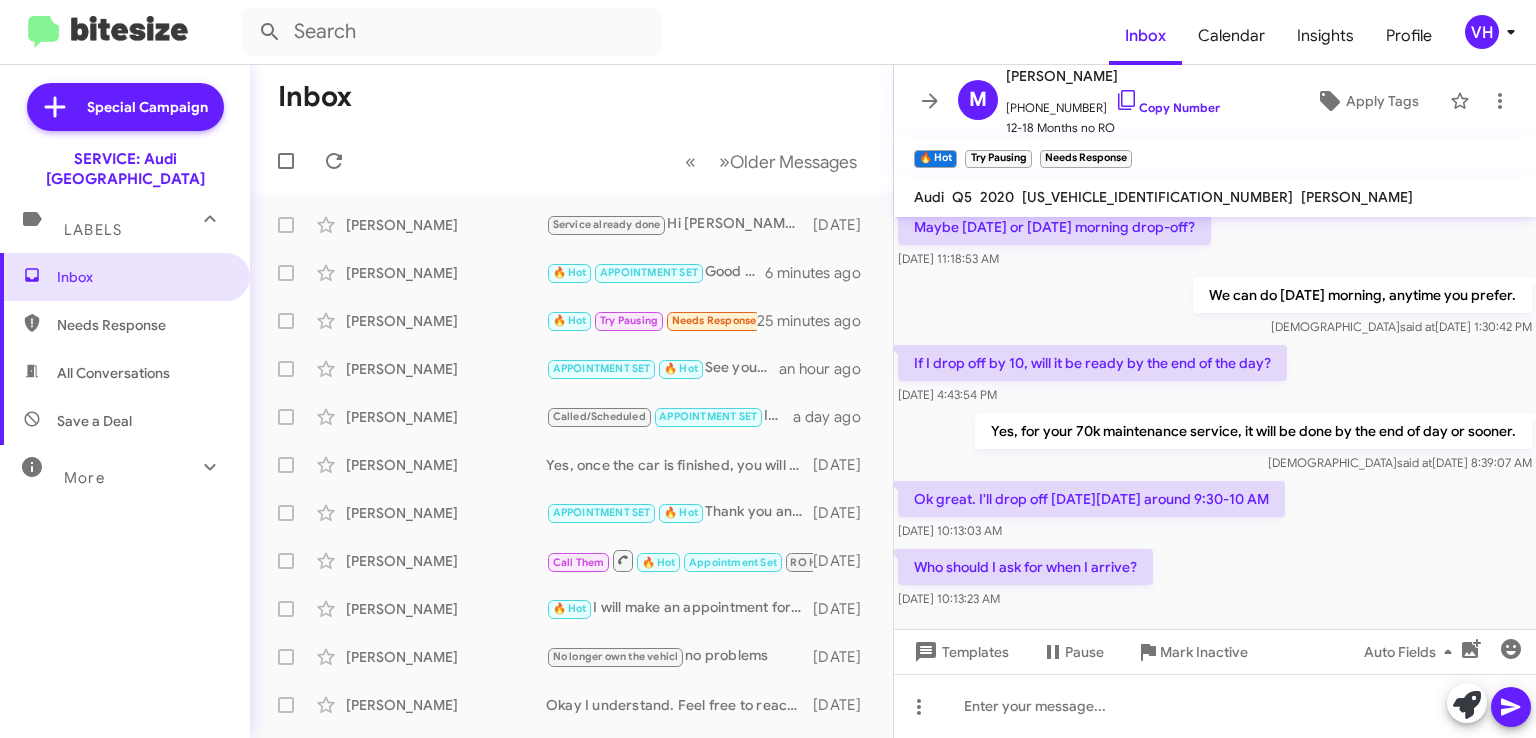 click on "Inbox  Needs Response  All Conversations Save a Deal More Important  🔥 Hot Appointment Set
Starred Sent Sold Sold Responded Historic Reactivated Finished Opt out Paused Unpaused Phone Call" at bounding box center (125, 474) 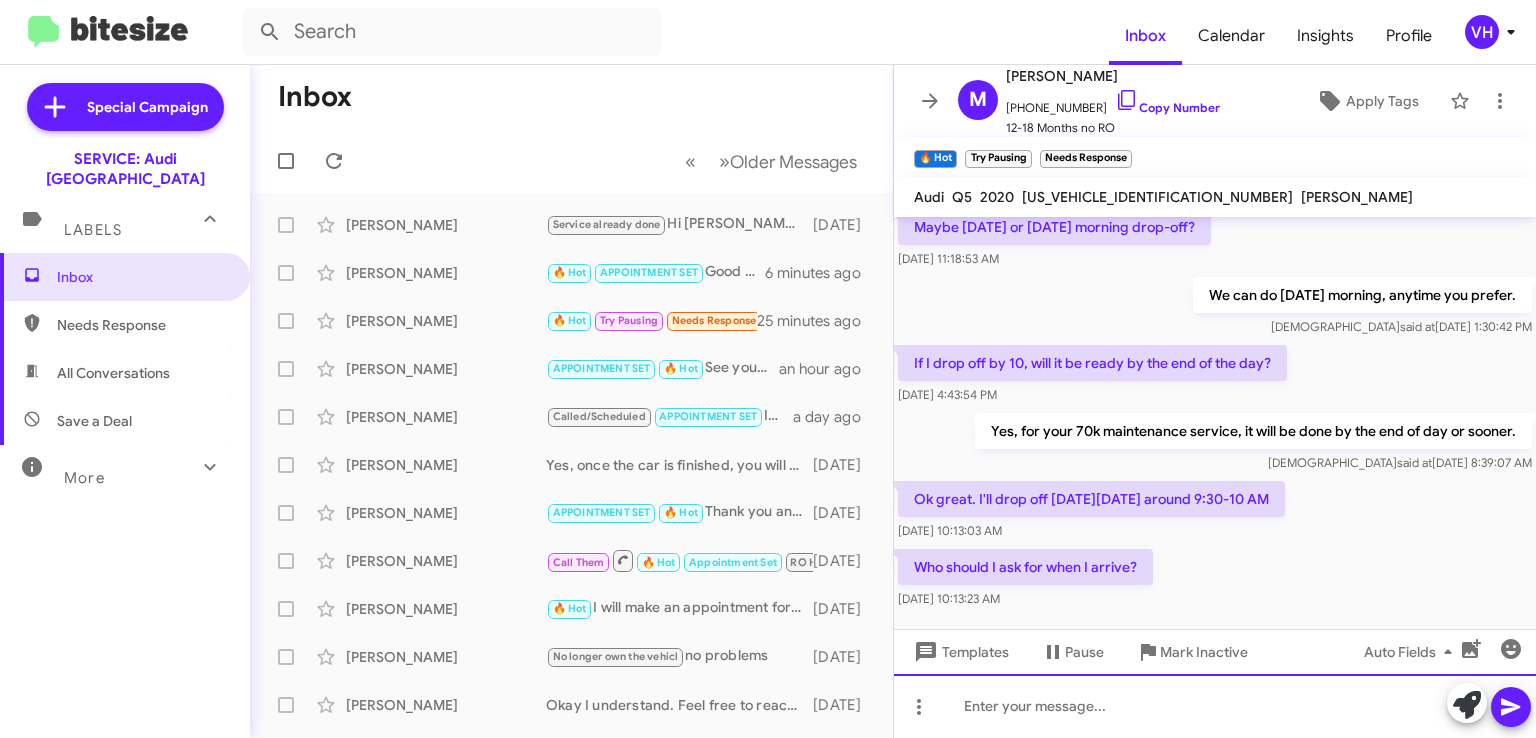 click 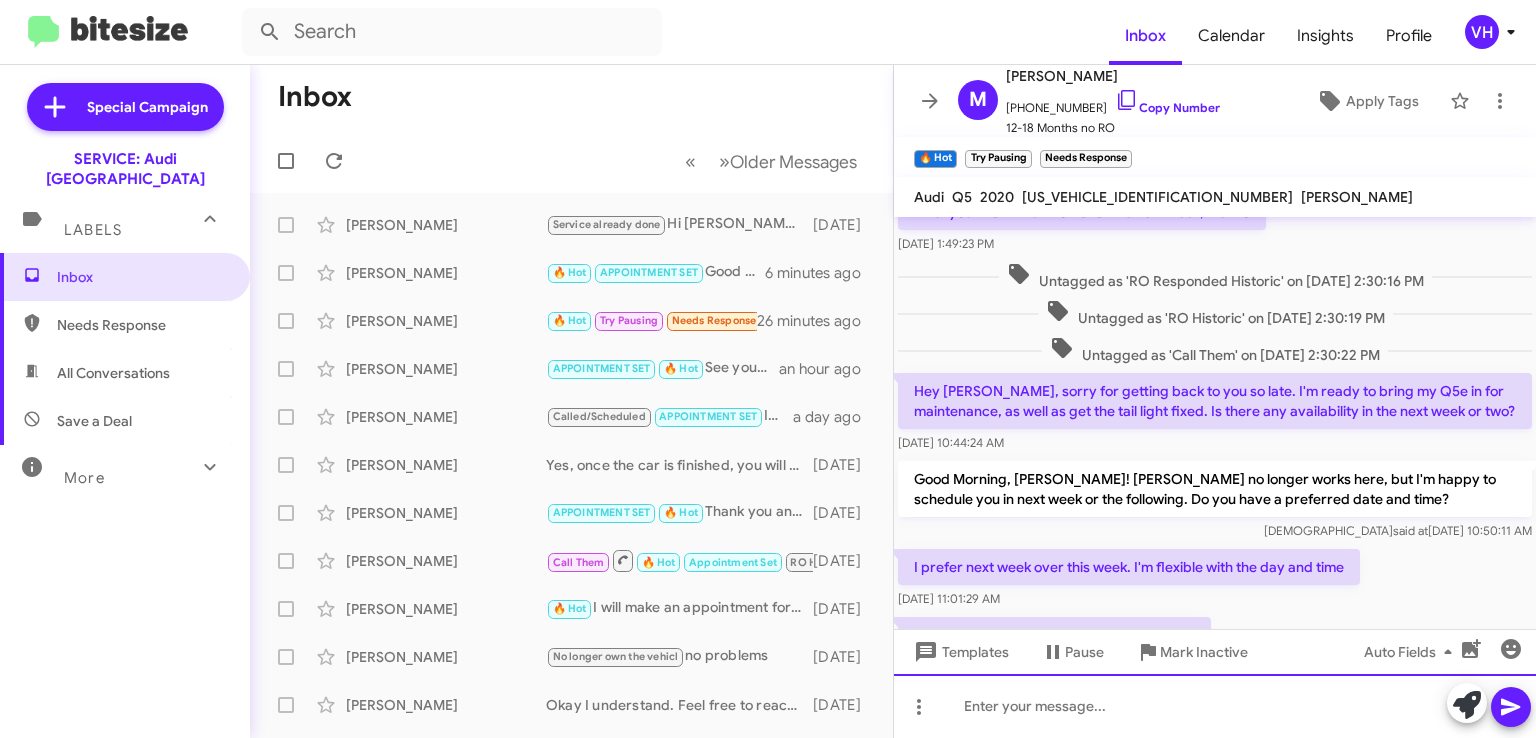 scroll, scrollTop: 631, scrollLeft: 0, axis: vertical 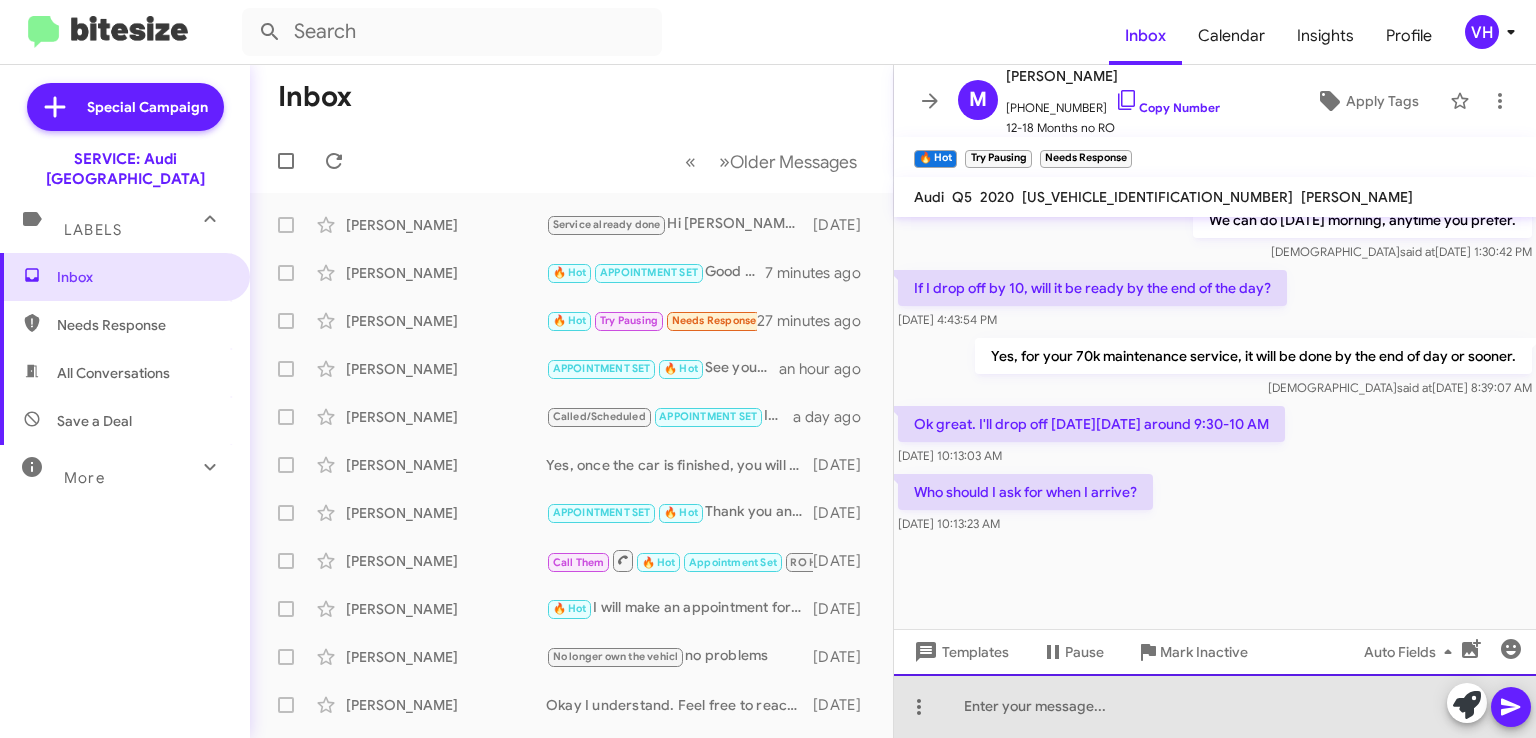 click 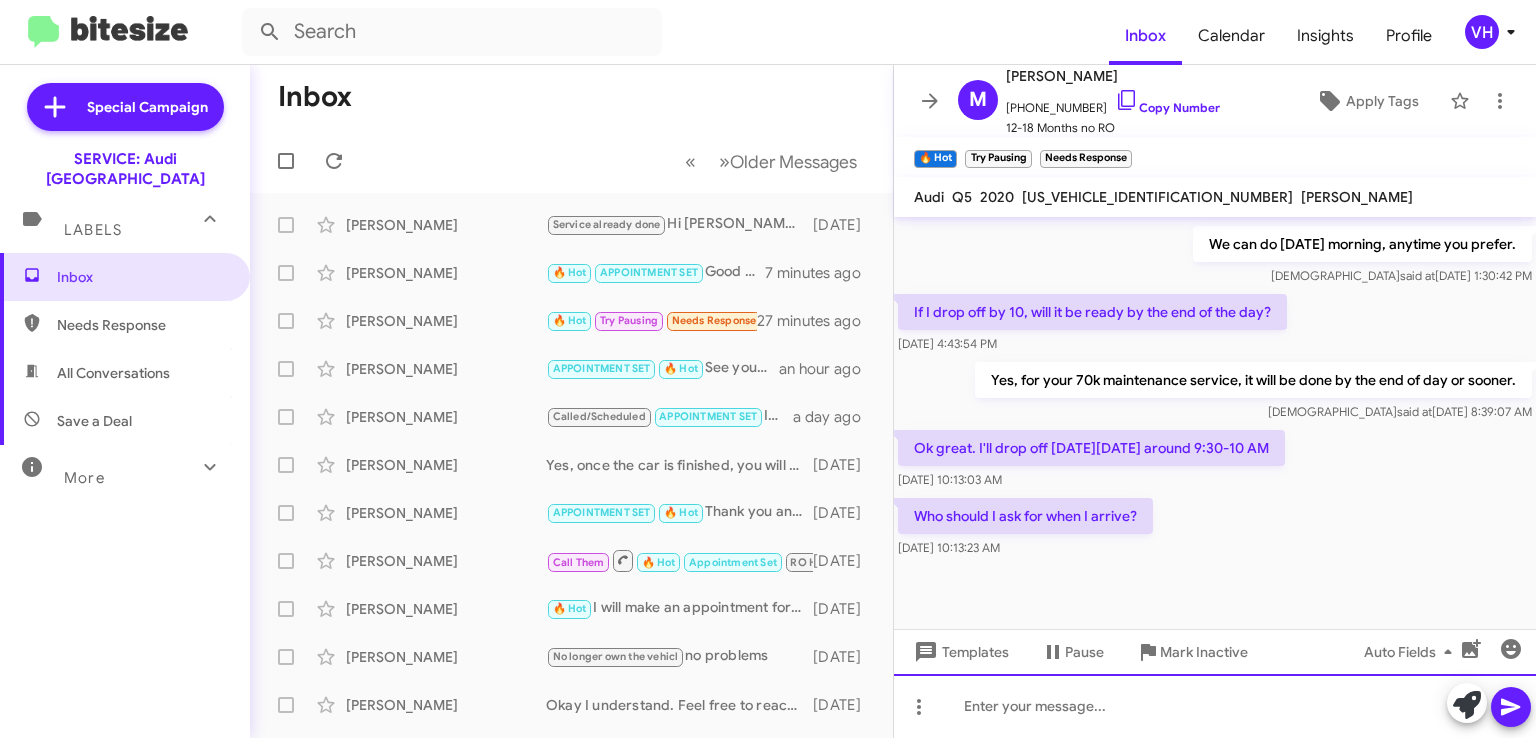 scroll, scrollTop: 1117, scrollLeft: 0, axis: vertical 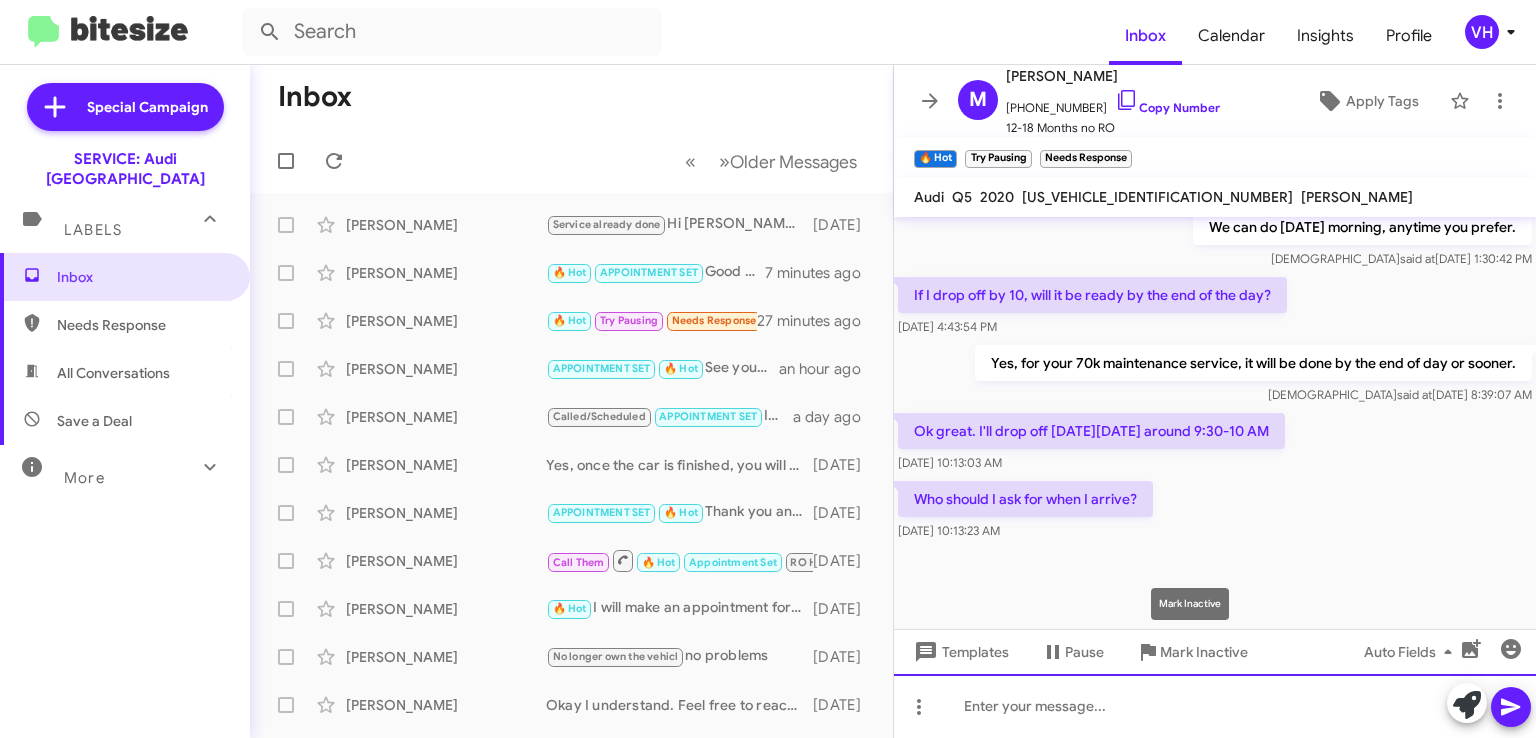type 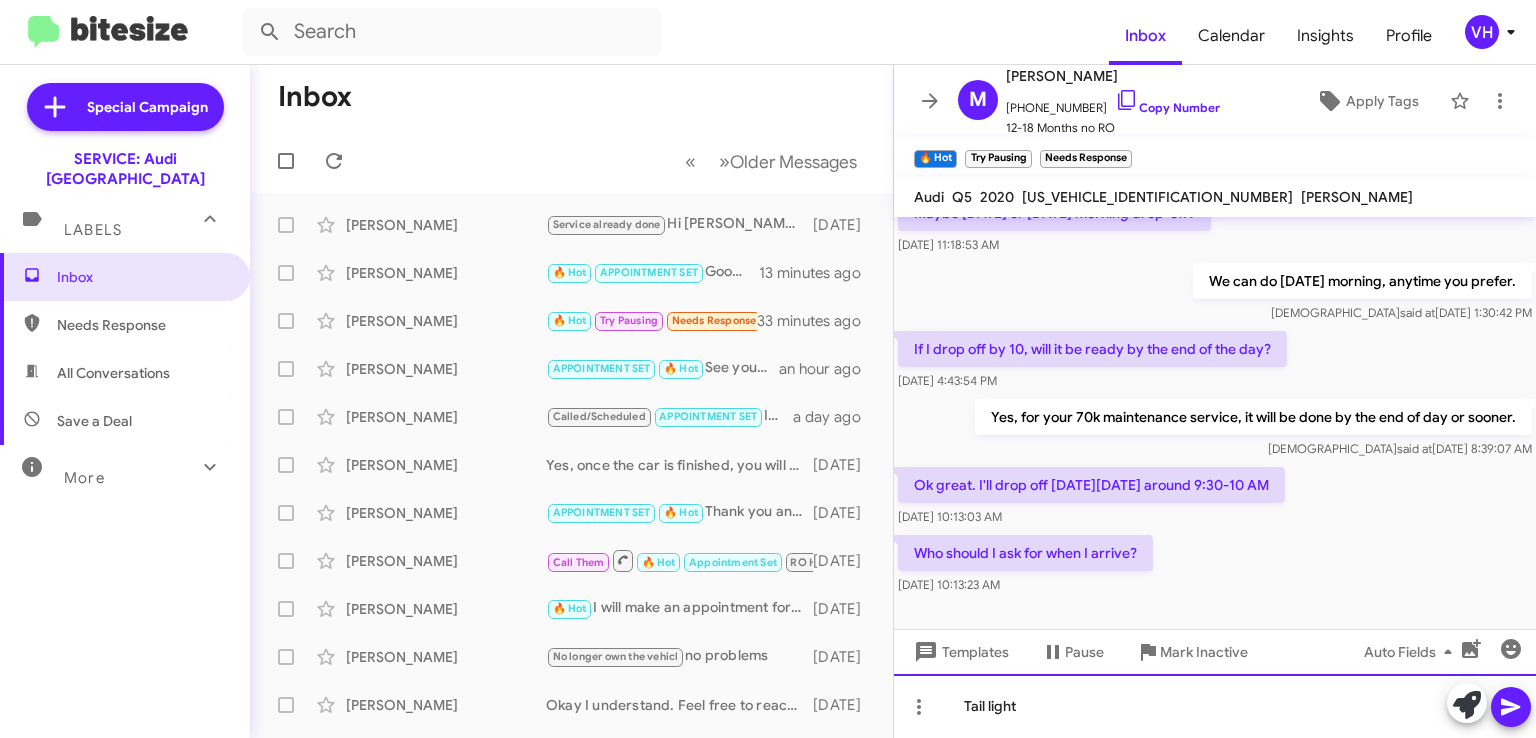 scroll, scrollTop: 1066, scrollLeft: 0, axis: vertical 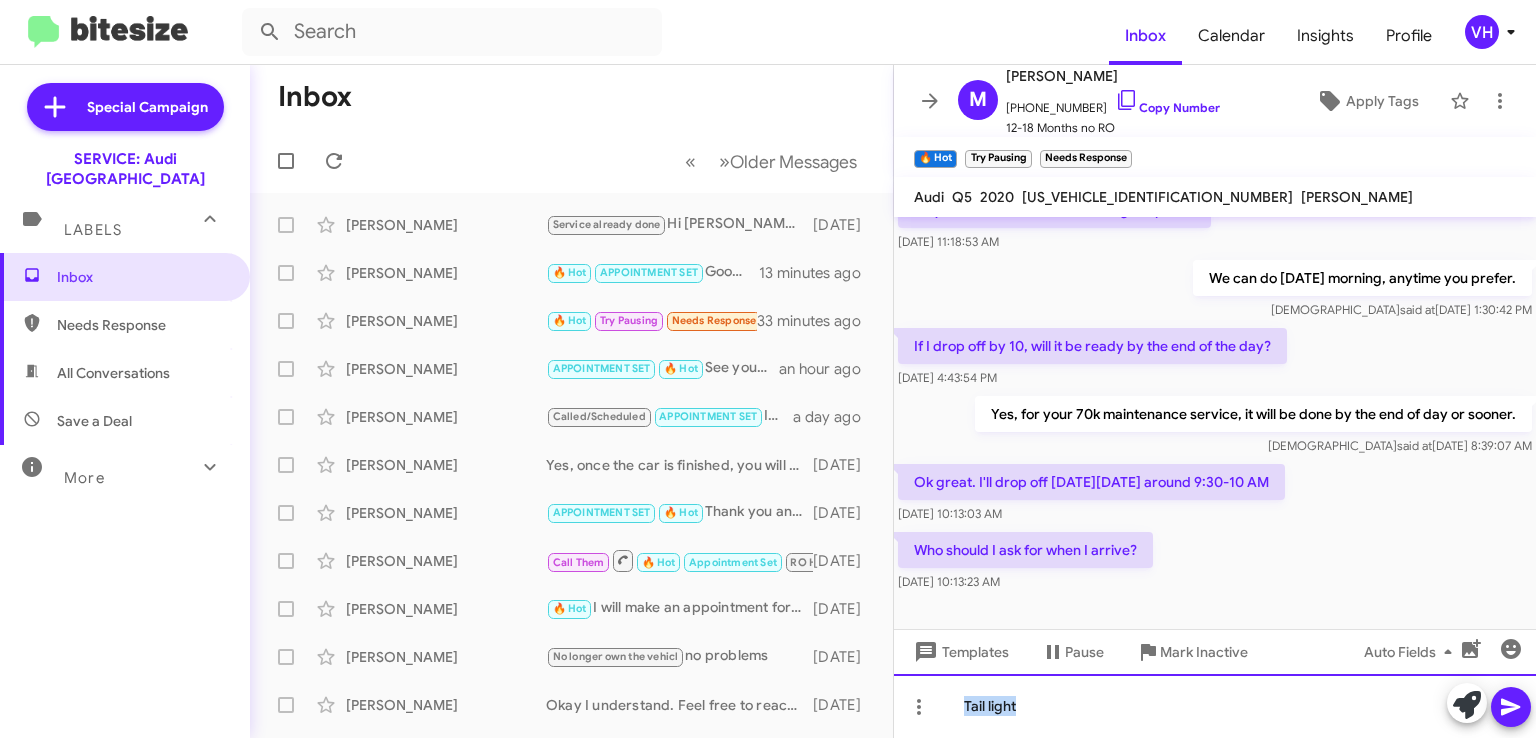 drag, startPoint x: 1153, startPoint y: 700, endPoint x: 916, endPoint y: 710, distance: 237.21088 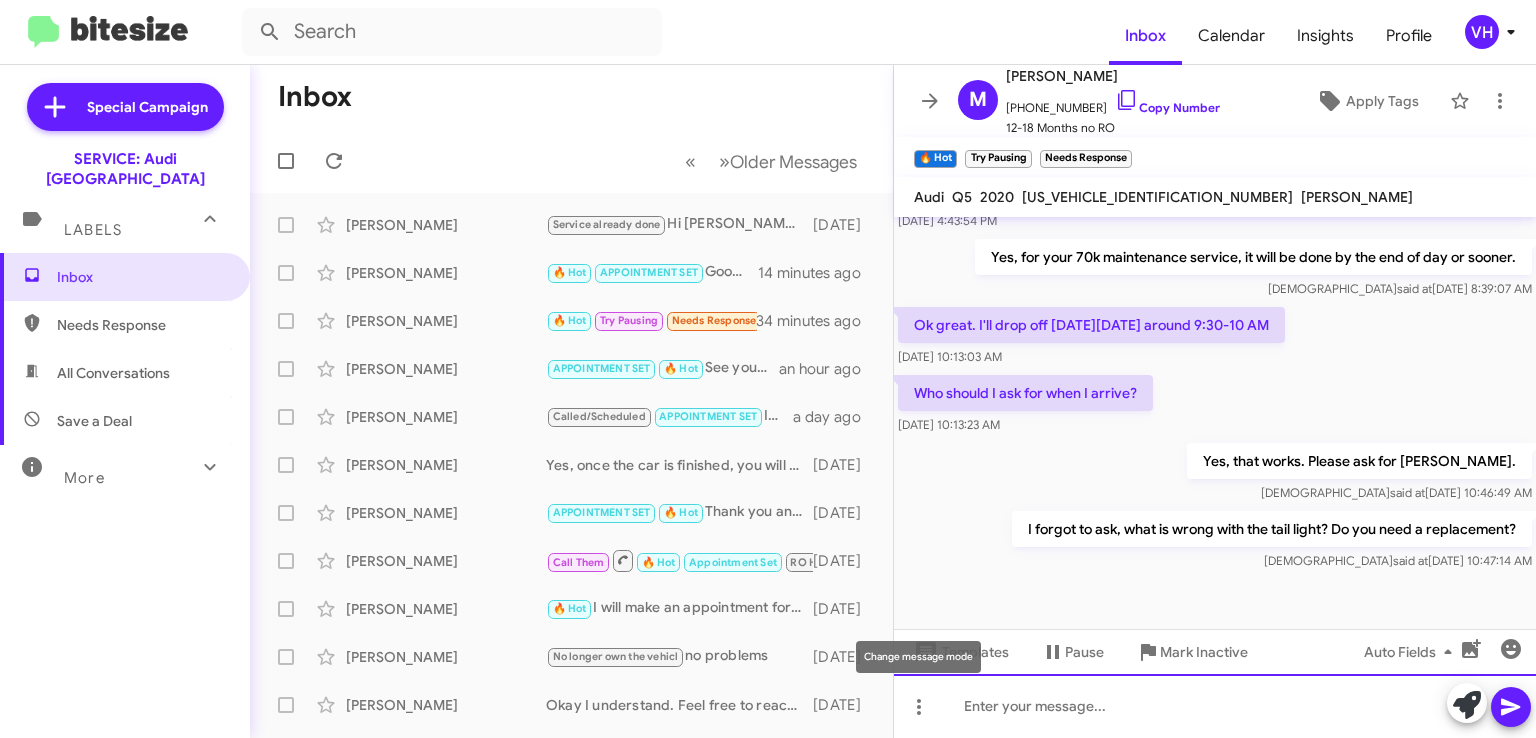 scroll, scrollTop: 3324, scrollLeft: 0, axis: vertical 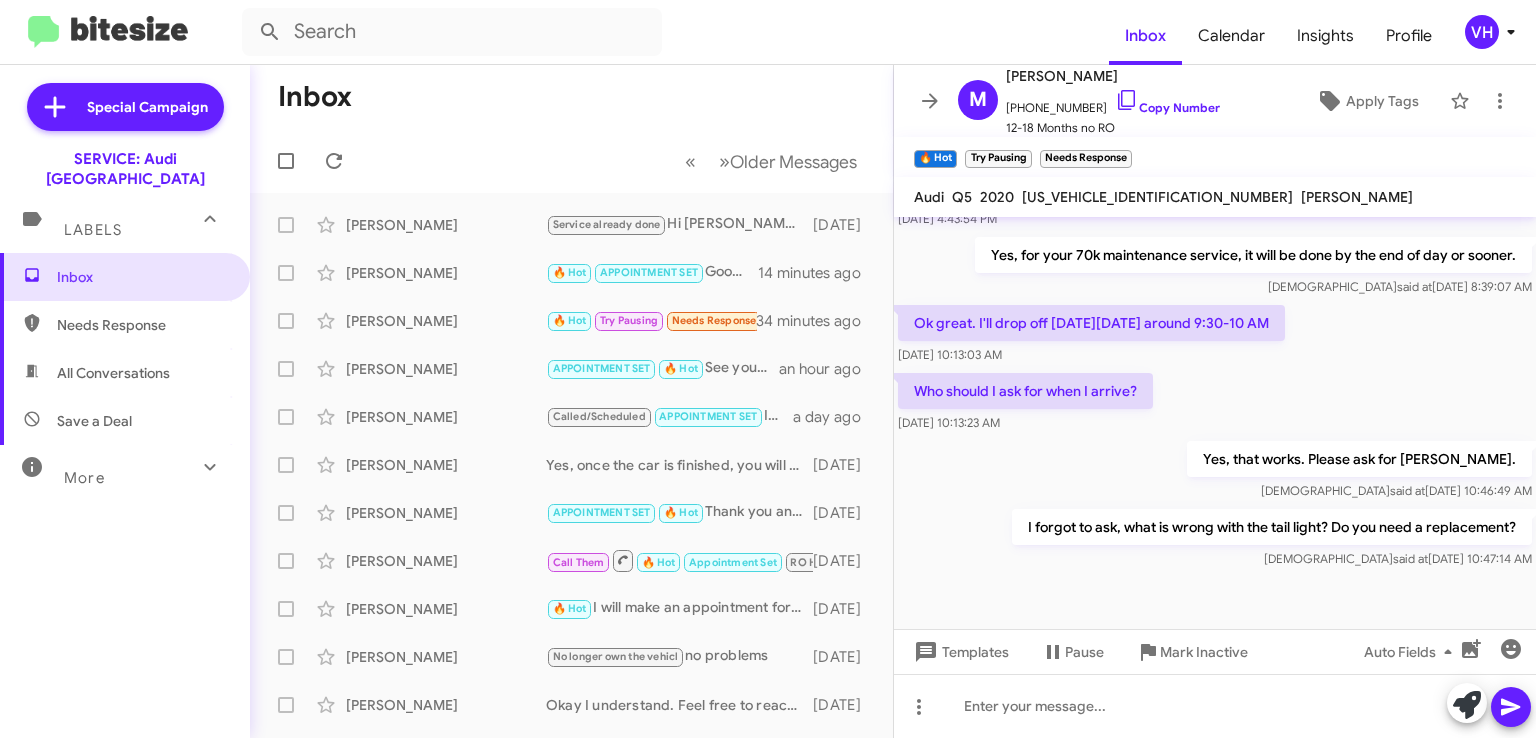 click on "[US_VEHICLE_IDENTIFICATION_NUMBER]" 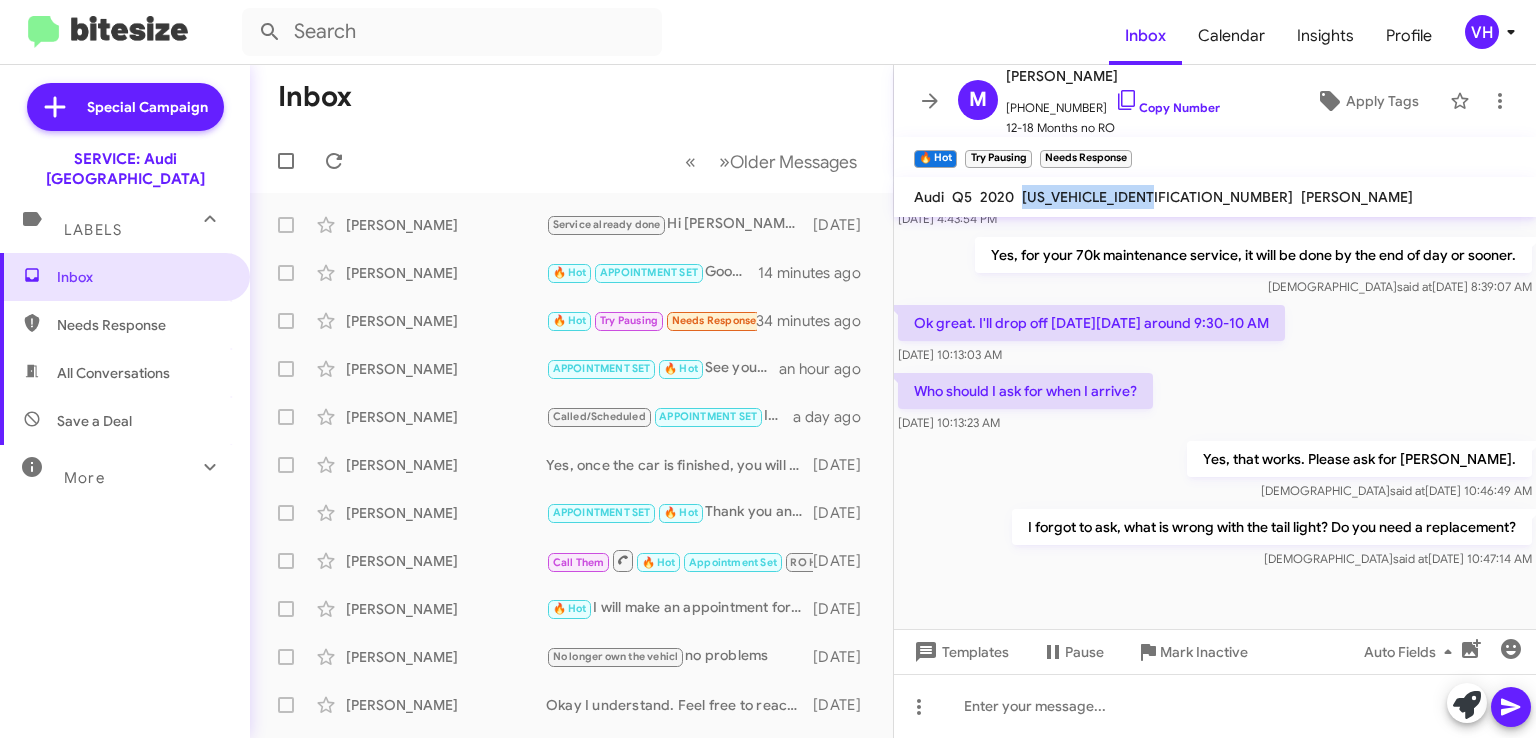 click on "[US_VEHICLE_IDENTIFICATION_NUMBER]" 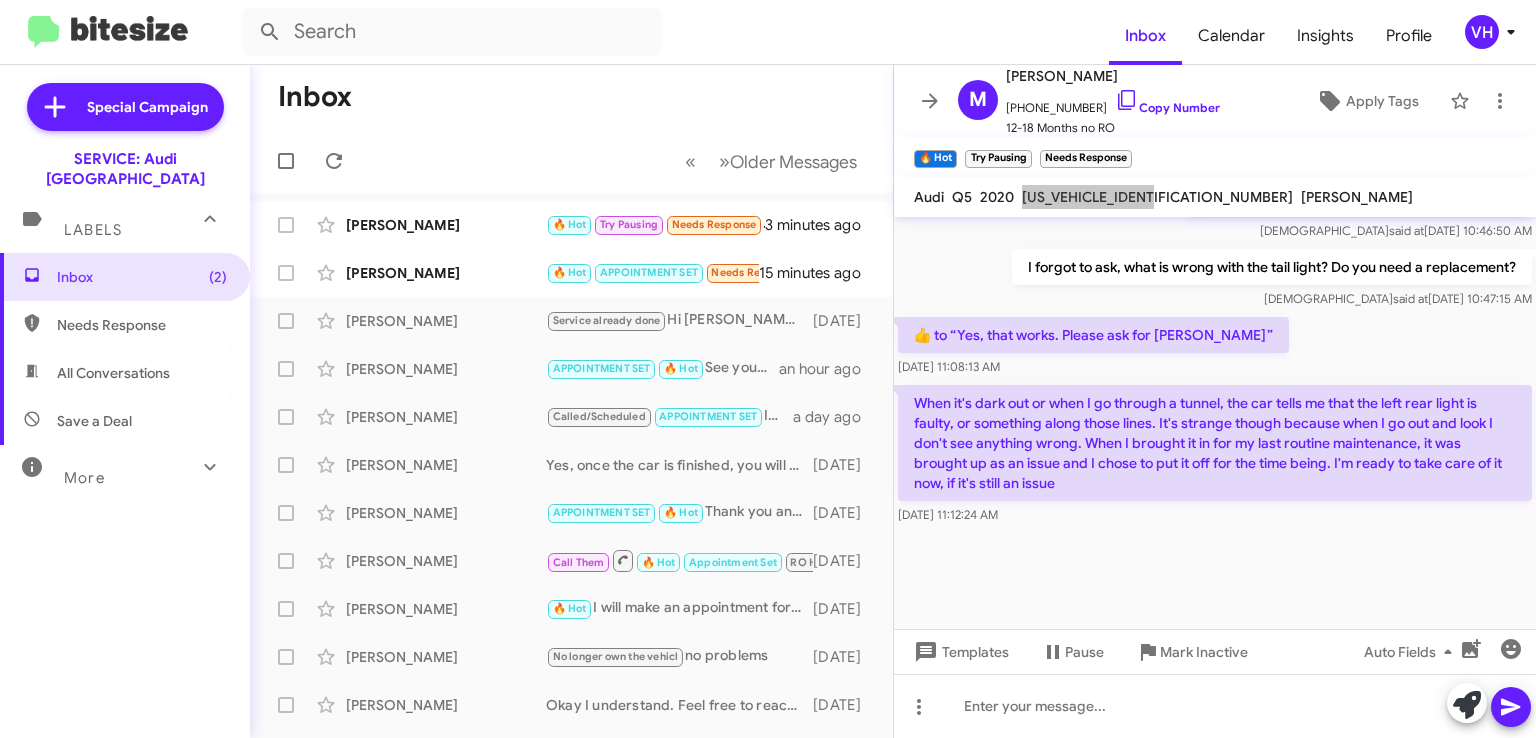 scroll, scrollTop: 1196, scrollLeft: 0, axis: vertical 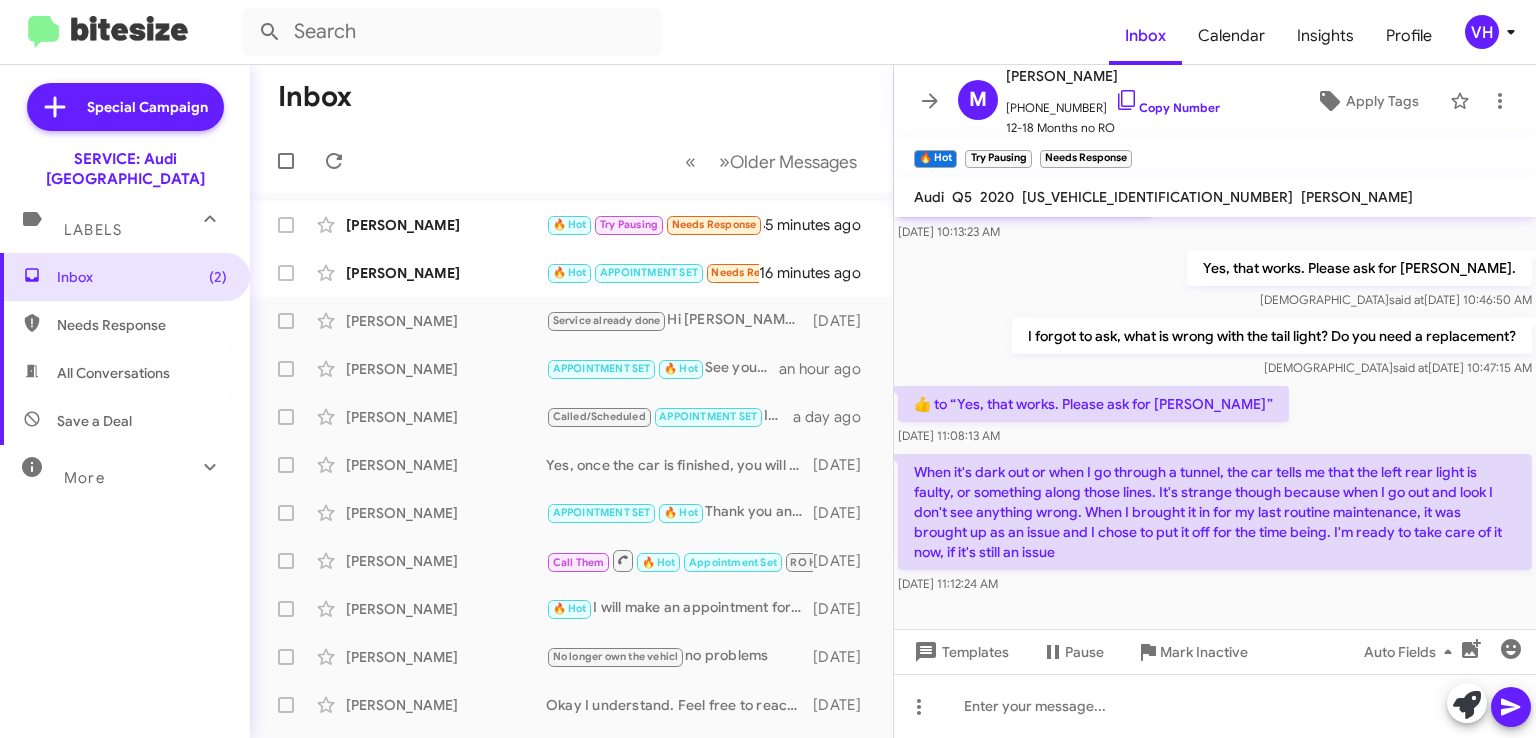 click on "​👍​ to “ Yes, that works. Please ask for Jason. ”    Jul 29, 2025, 11:08:13 AM" 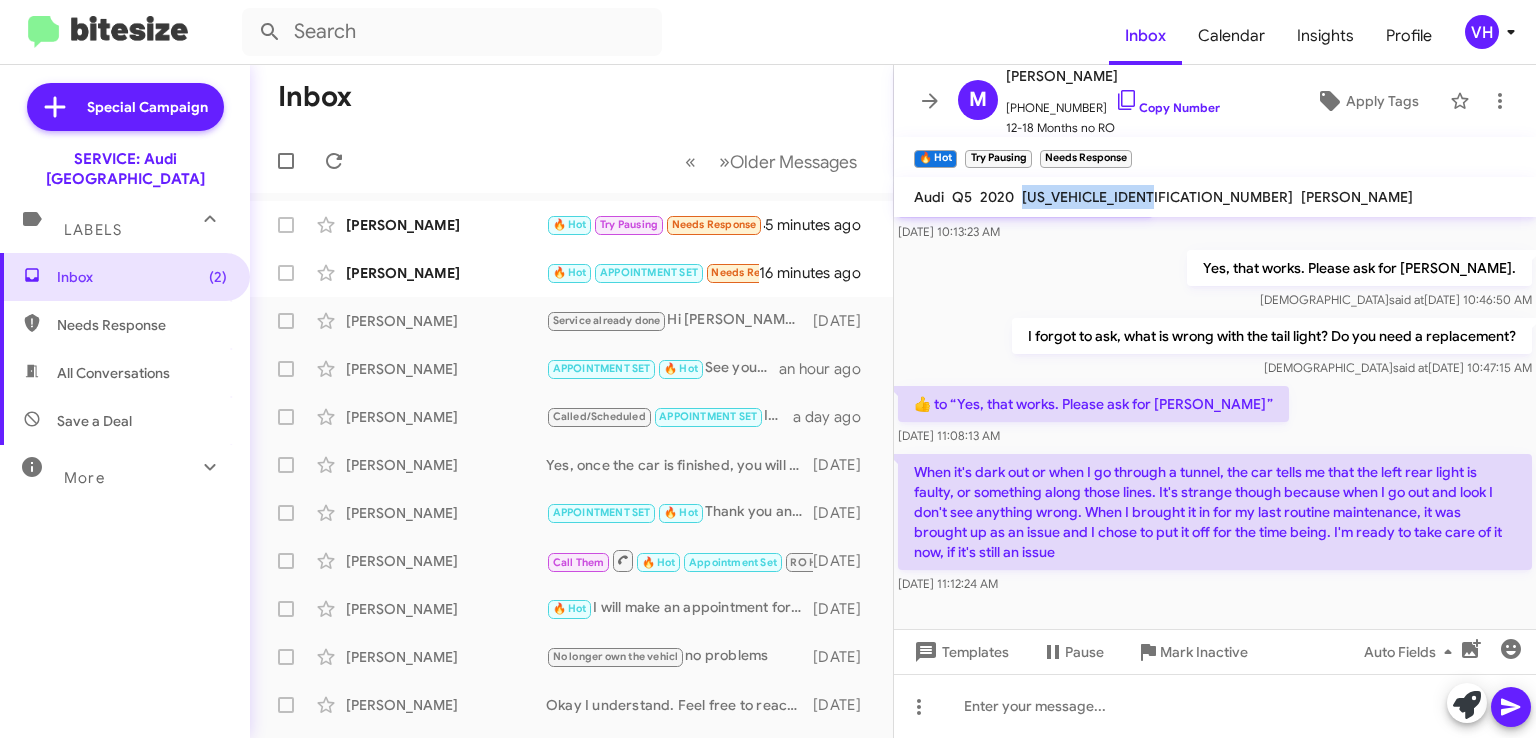 click on "[US_VEHICLE_IDENTIFICATION_NUMBER]" 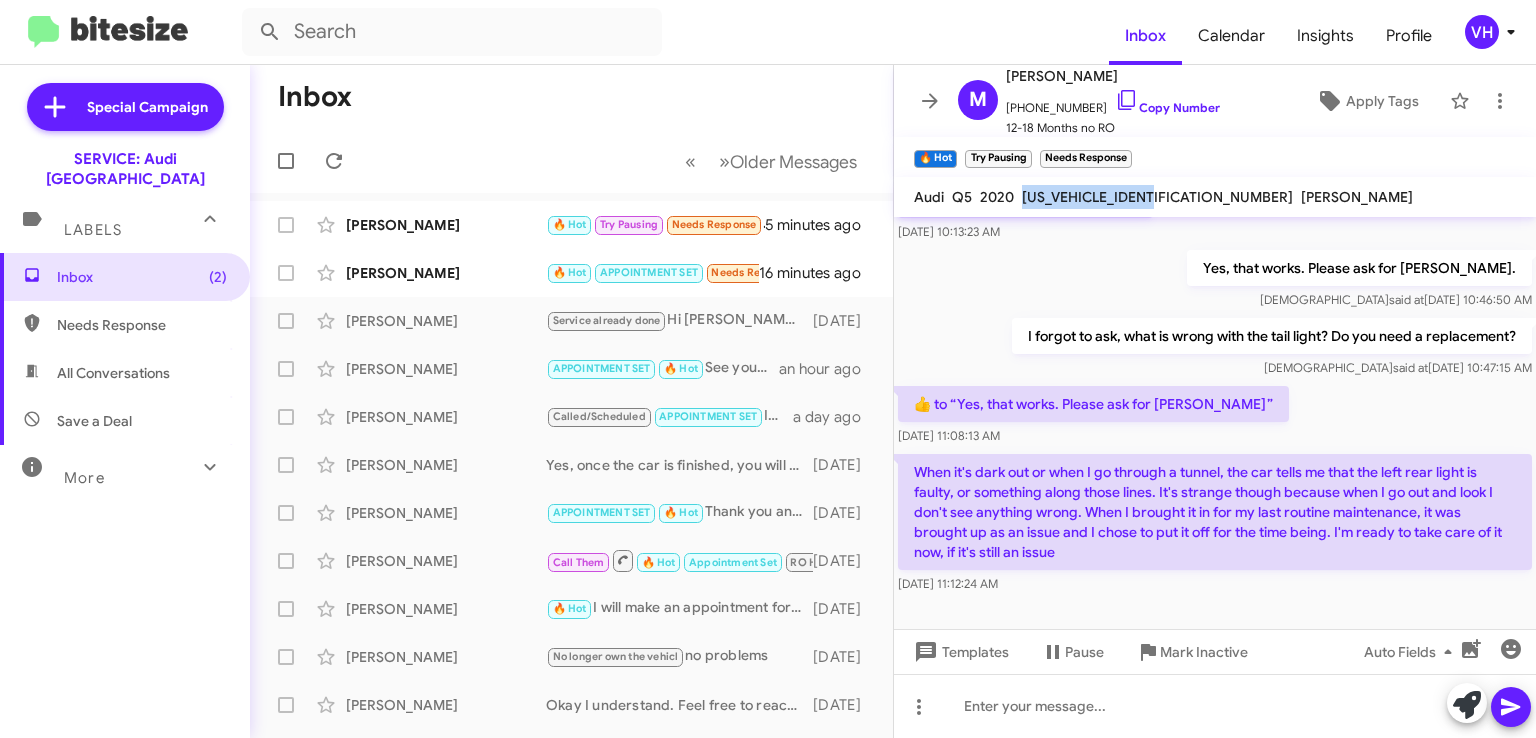 copy on "[US_VEHICLE_IDENTIFICATION_NUMBER]" 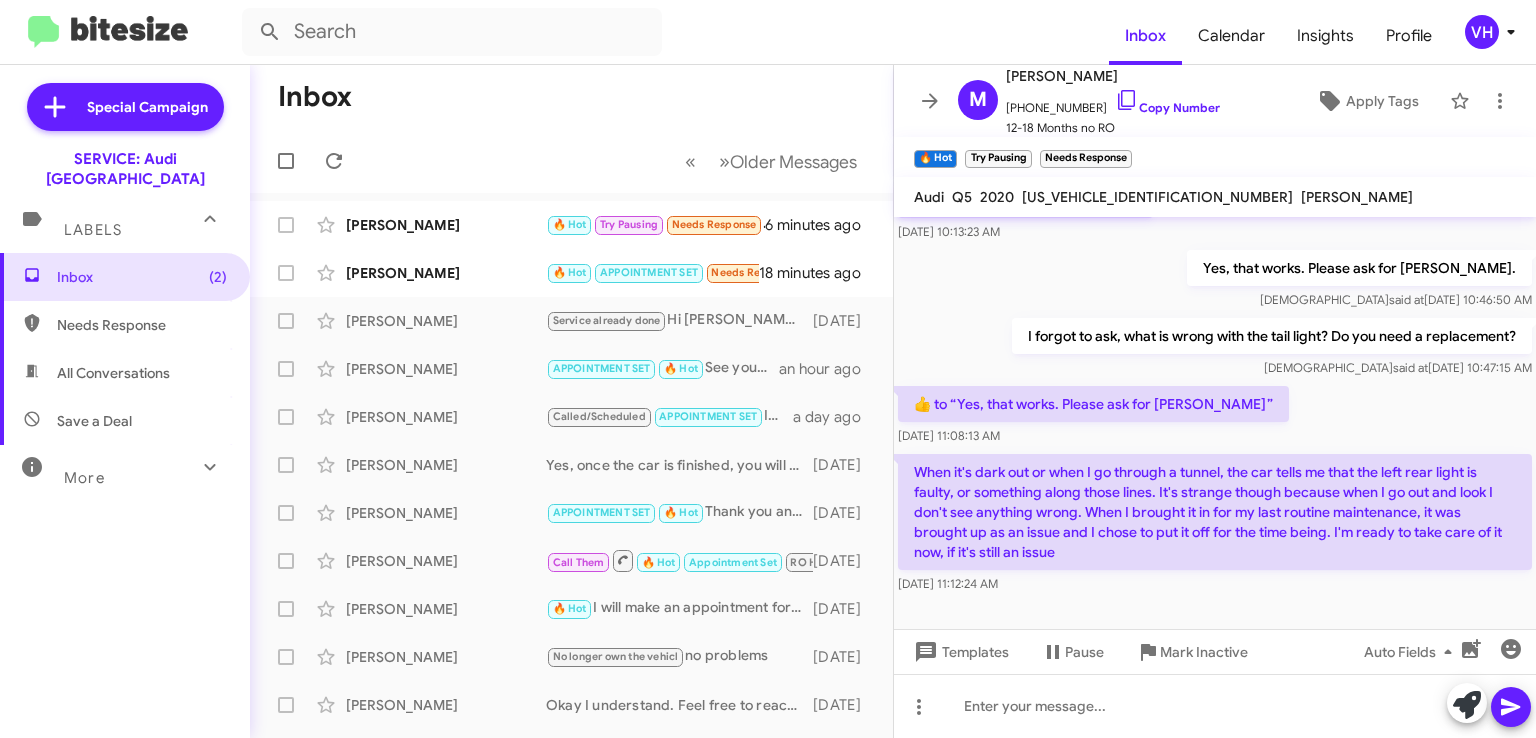 click on "[PERSON_NAME]" 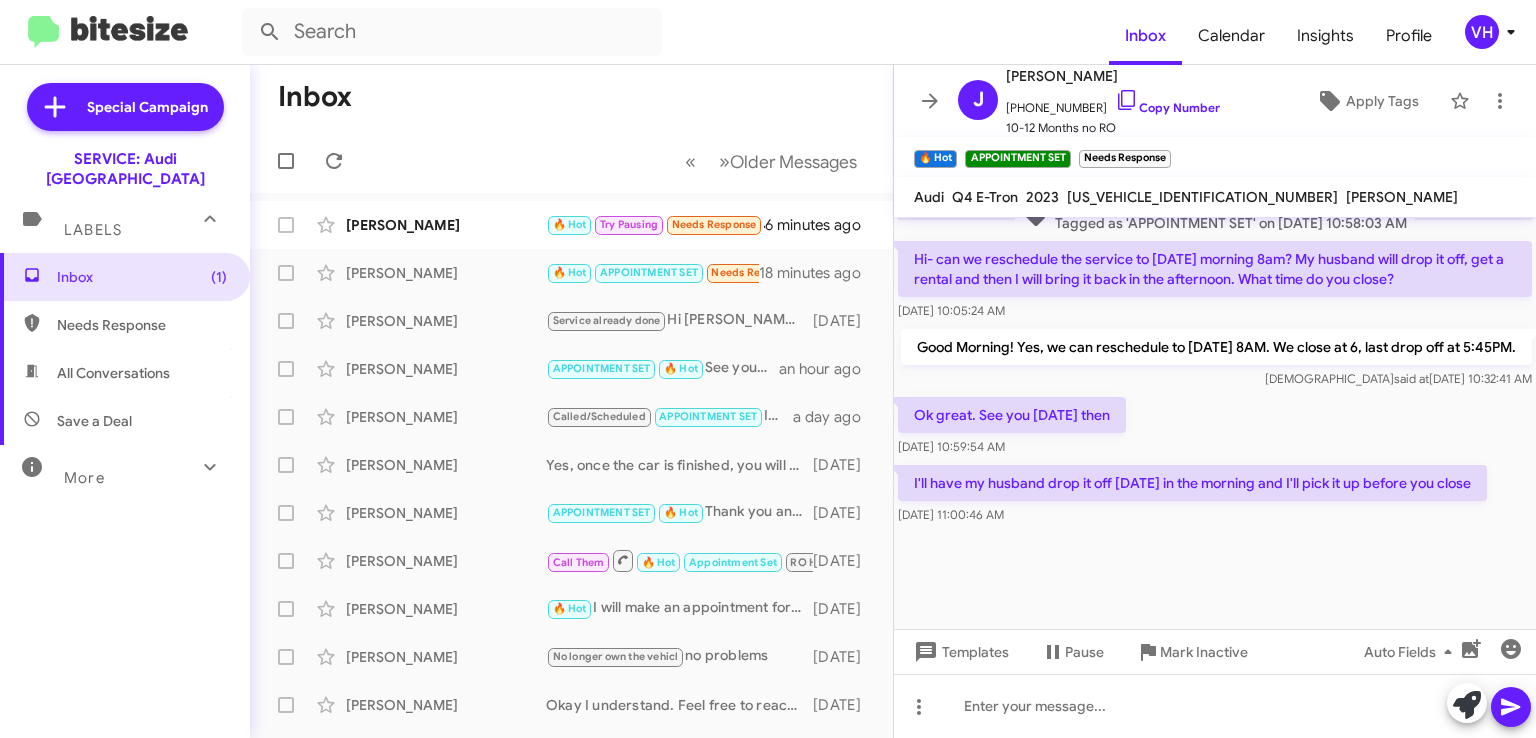 scroll, scrollTop: 1057, scrollLeft: 0, axis: vertical 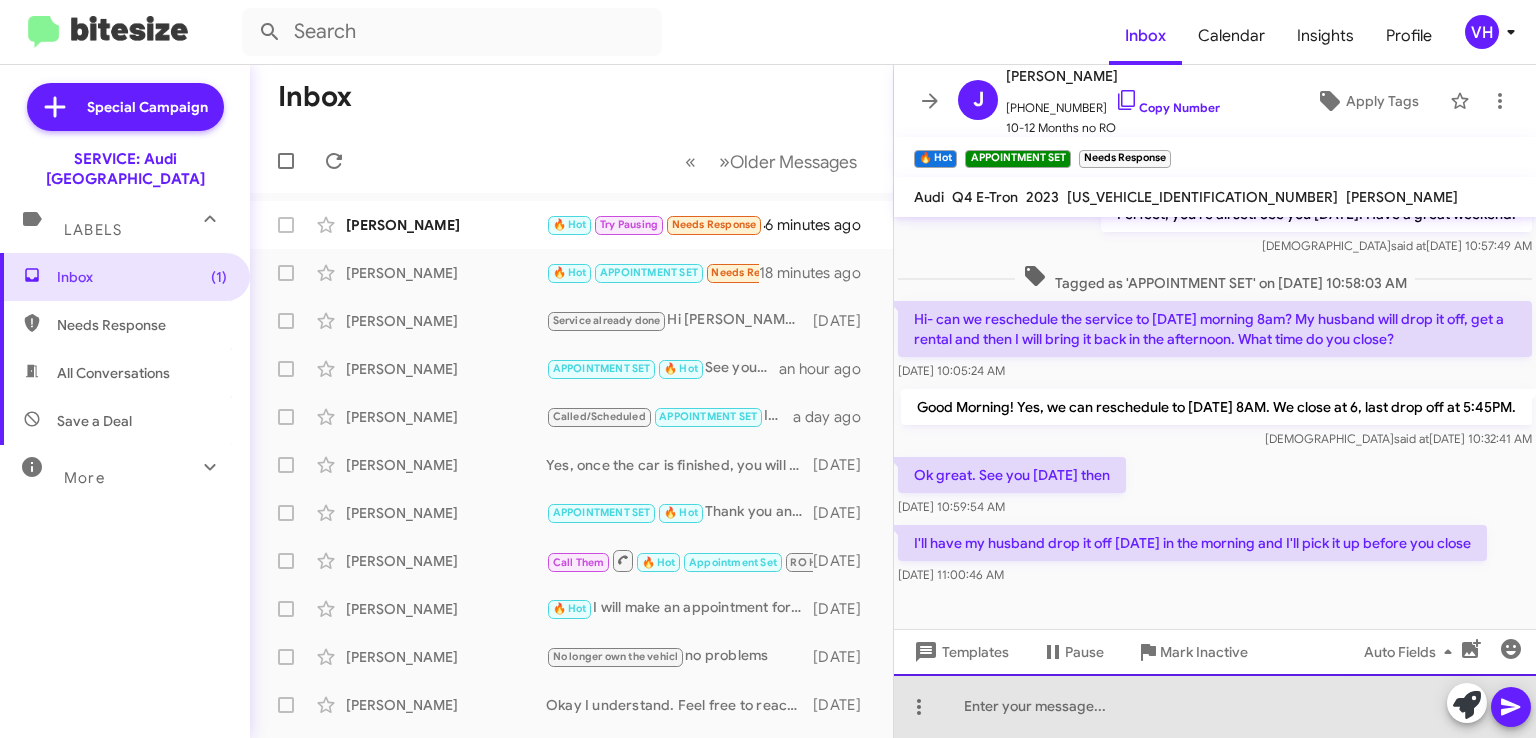 click 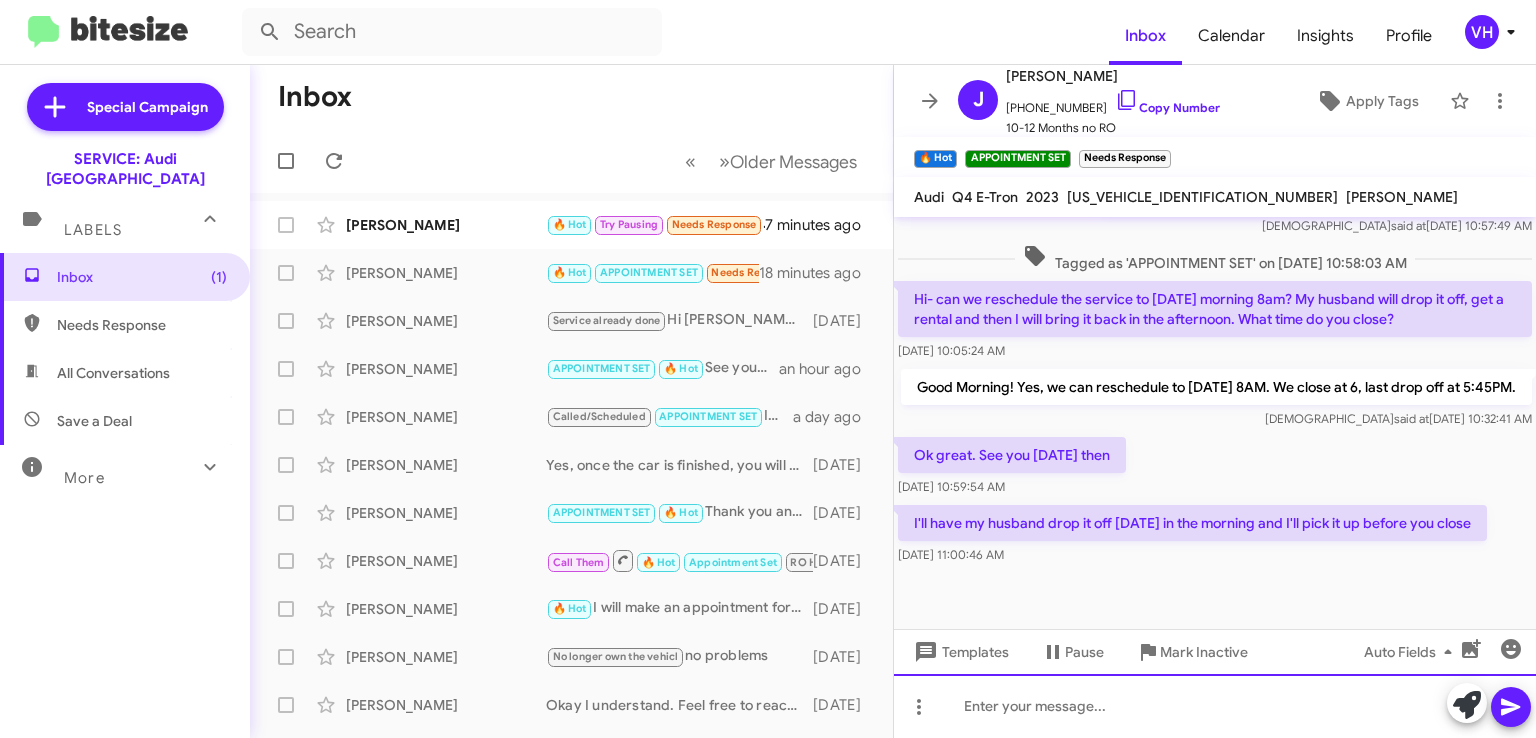 scroll, scrollTop: 1107, scrollLeft: 0, axis: vertical 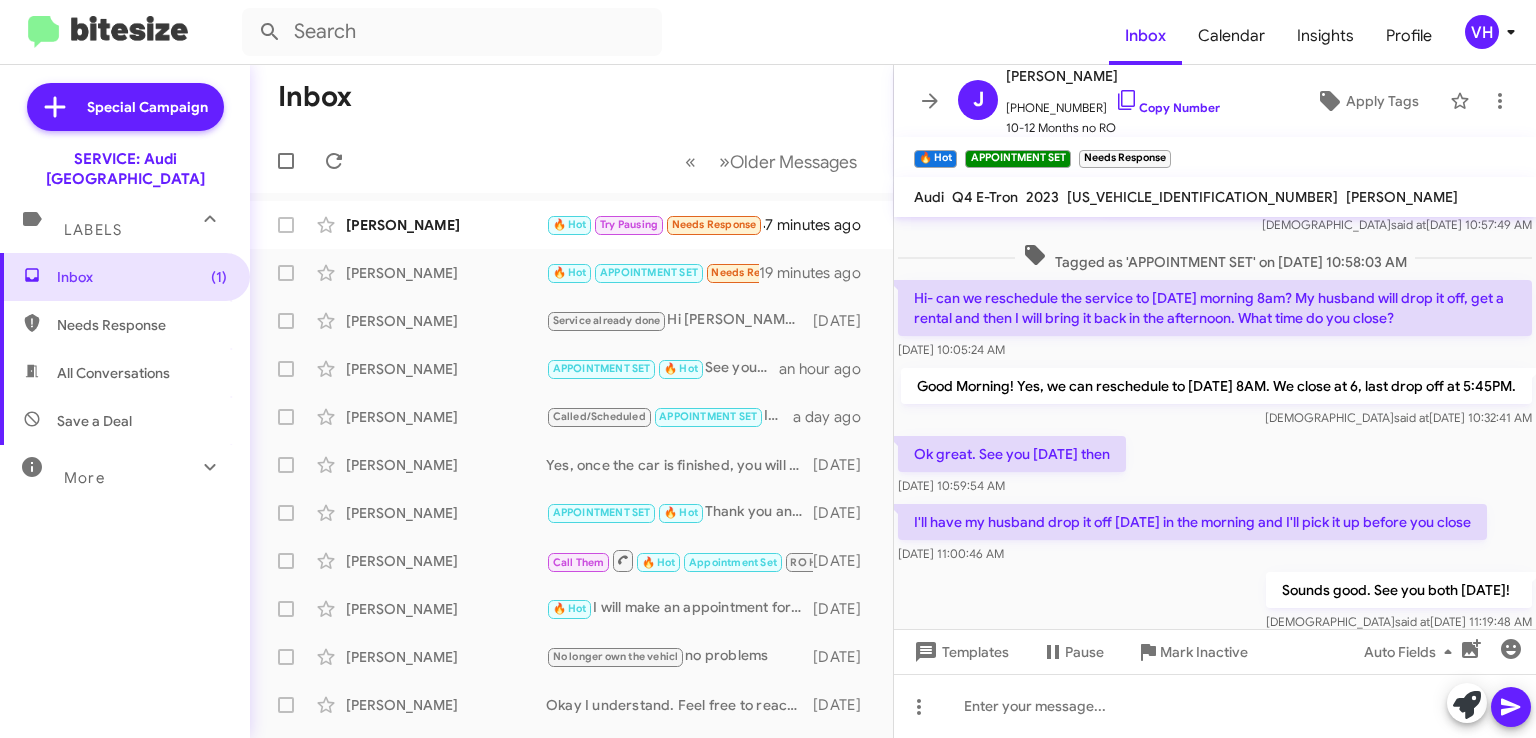 click on "×" 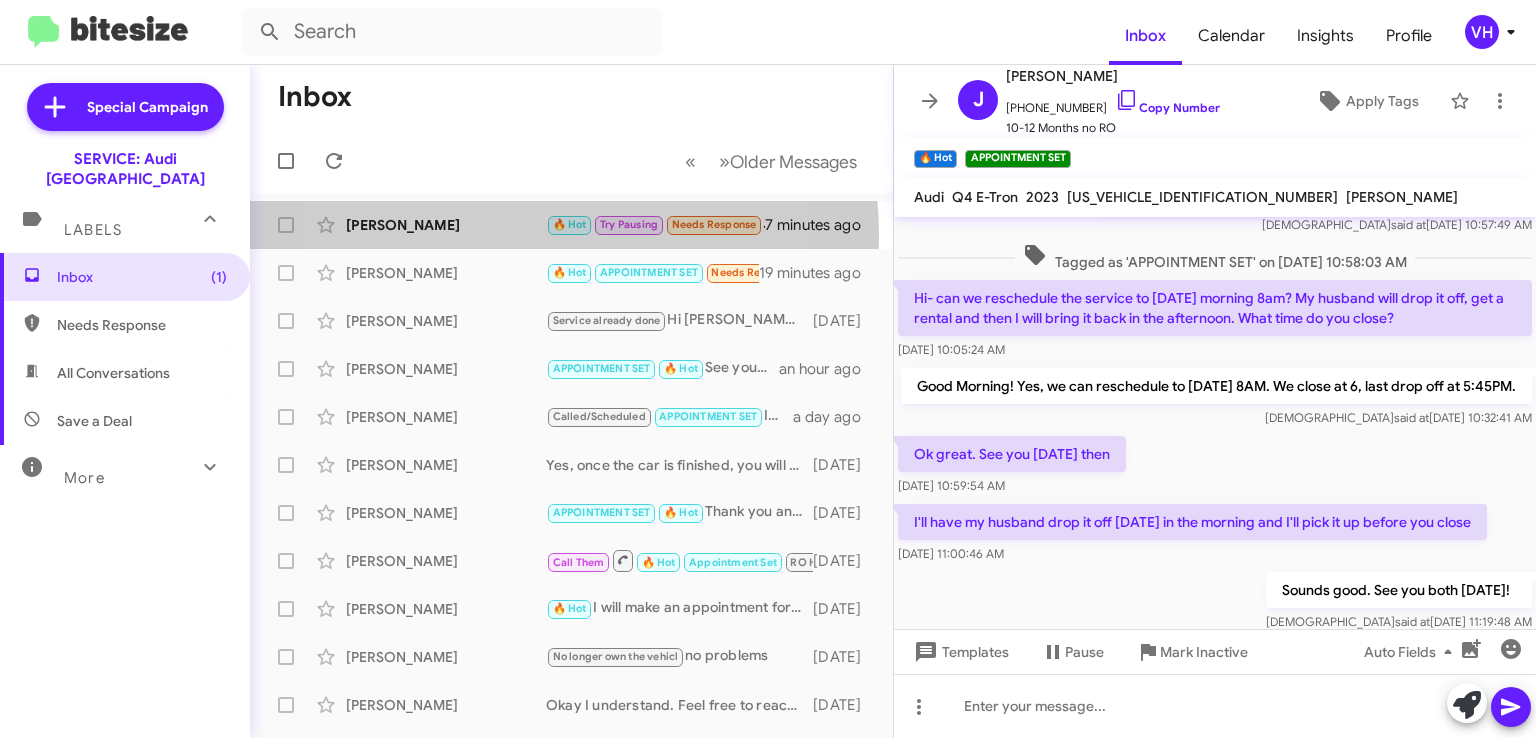 click on "Max Braunstein  🔥 Hot   Try Pausing   Needs Response   When it's dark out or when I go through a tunnel, the car tells me that the left rear light is faulty, or something along those lines.  It's strange though because when I go out and look I don't see anything wrong.  When I brought it in for my last routine maintenance, it was brought up as an issue and I chose to put it off for the time being.  I'm ready to take care of it now, if it's still an issue   7 minutes ago" 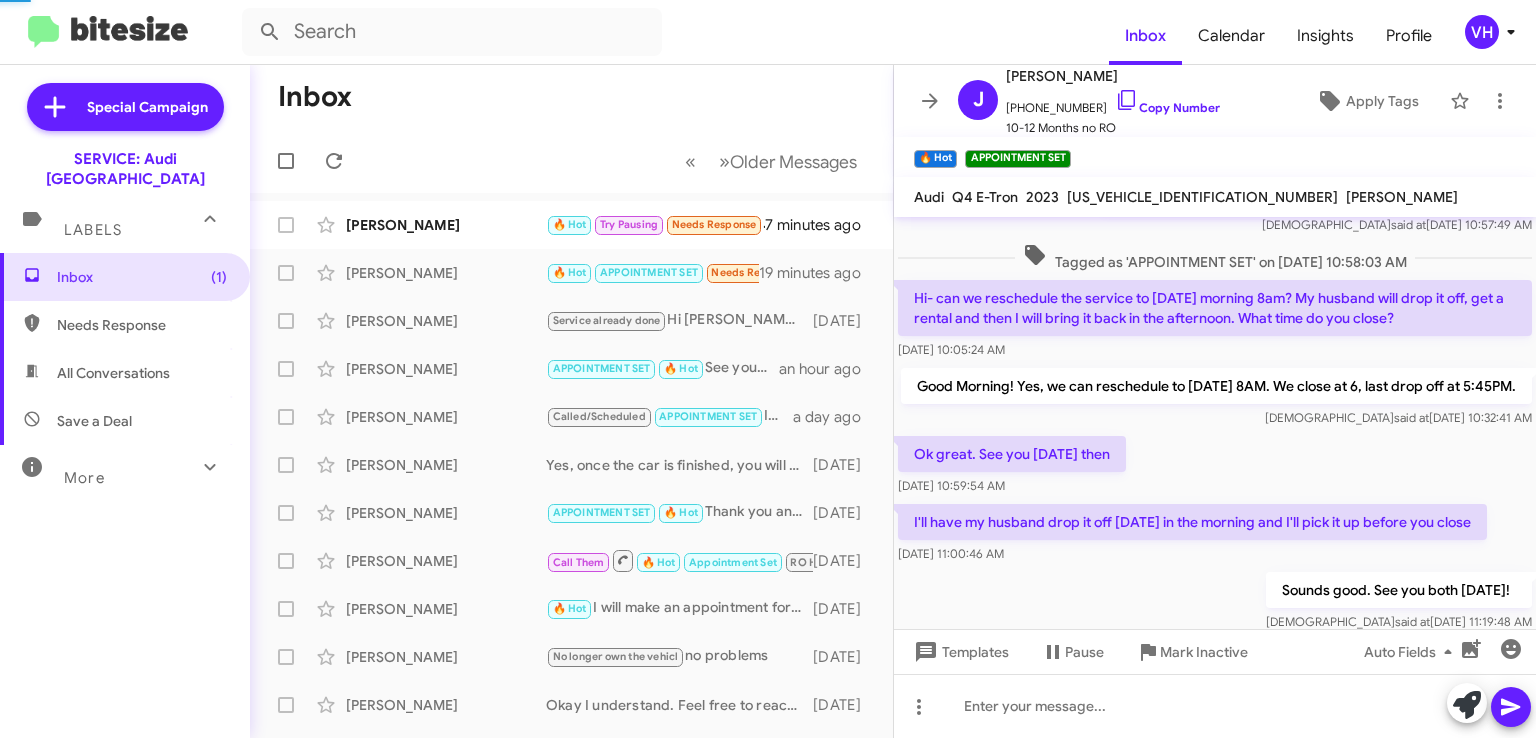 scroll, scrollTop: 1196, scrollLeft: 0, axis: vertical 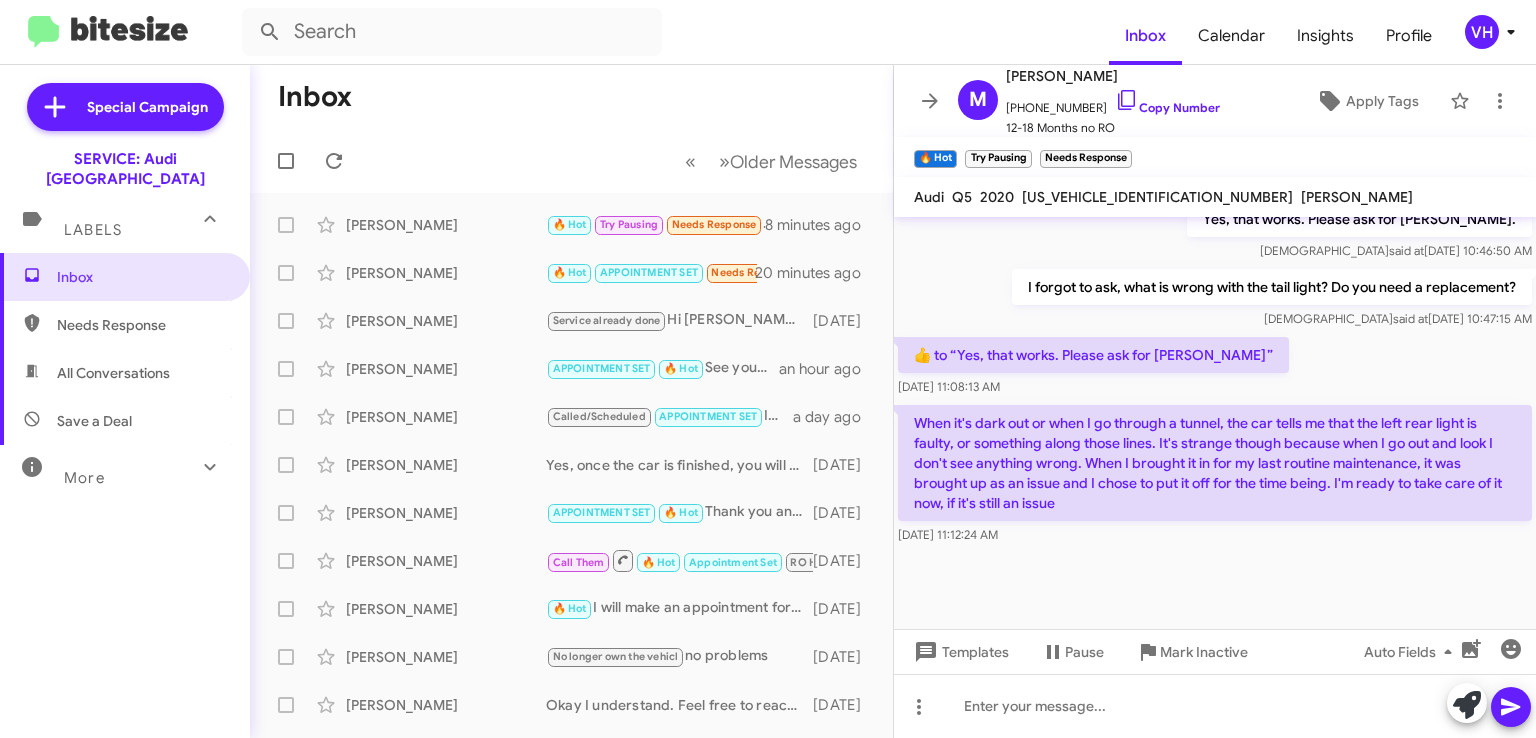 drag, startPoint x: 1103, startPoint y: 73, endPoint x: 1038, endPoint y: 77, distance: 65.12296 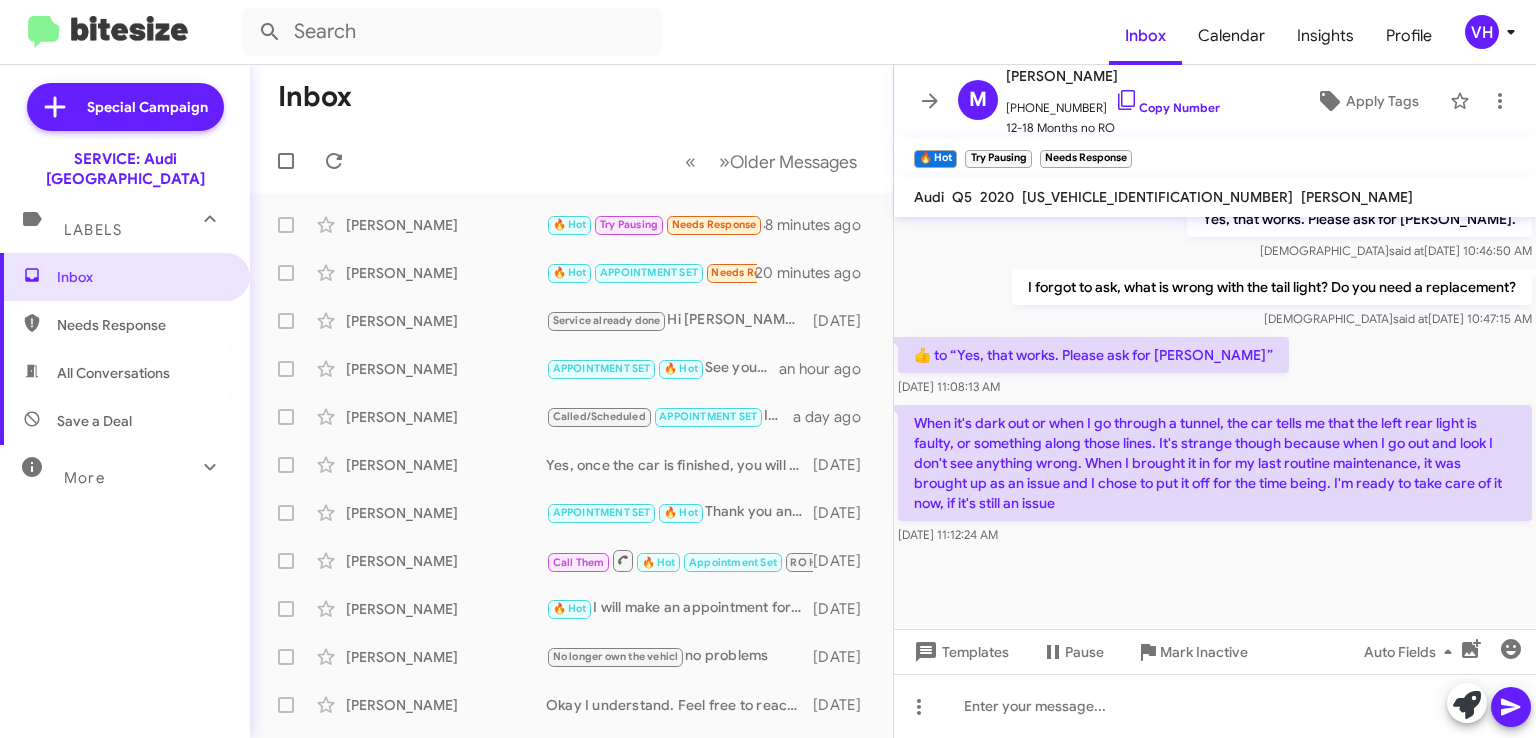 click on "[PERSON_NAME]" 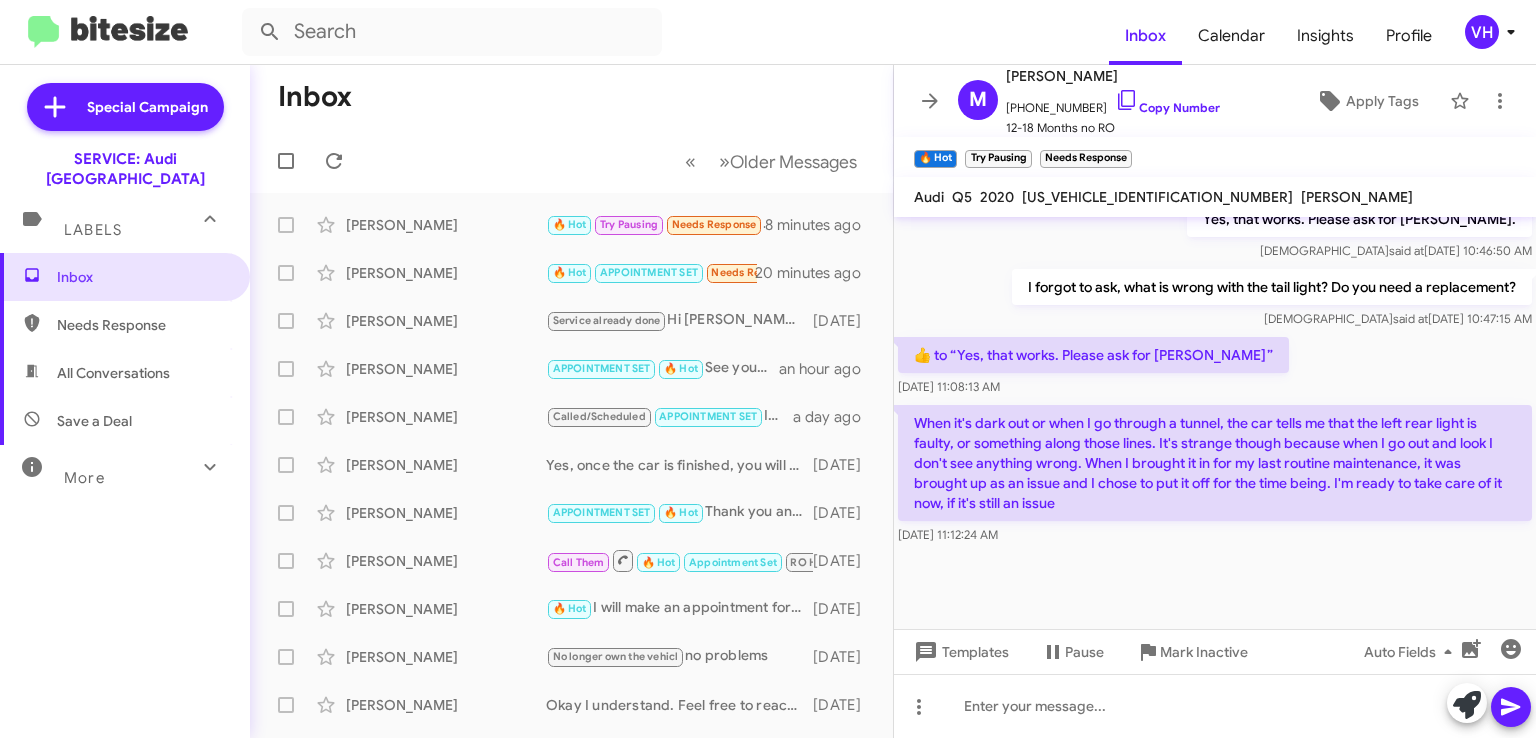 copy on "Braunstein" 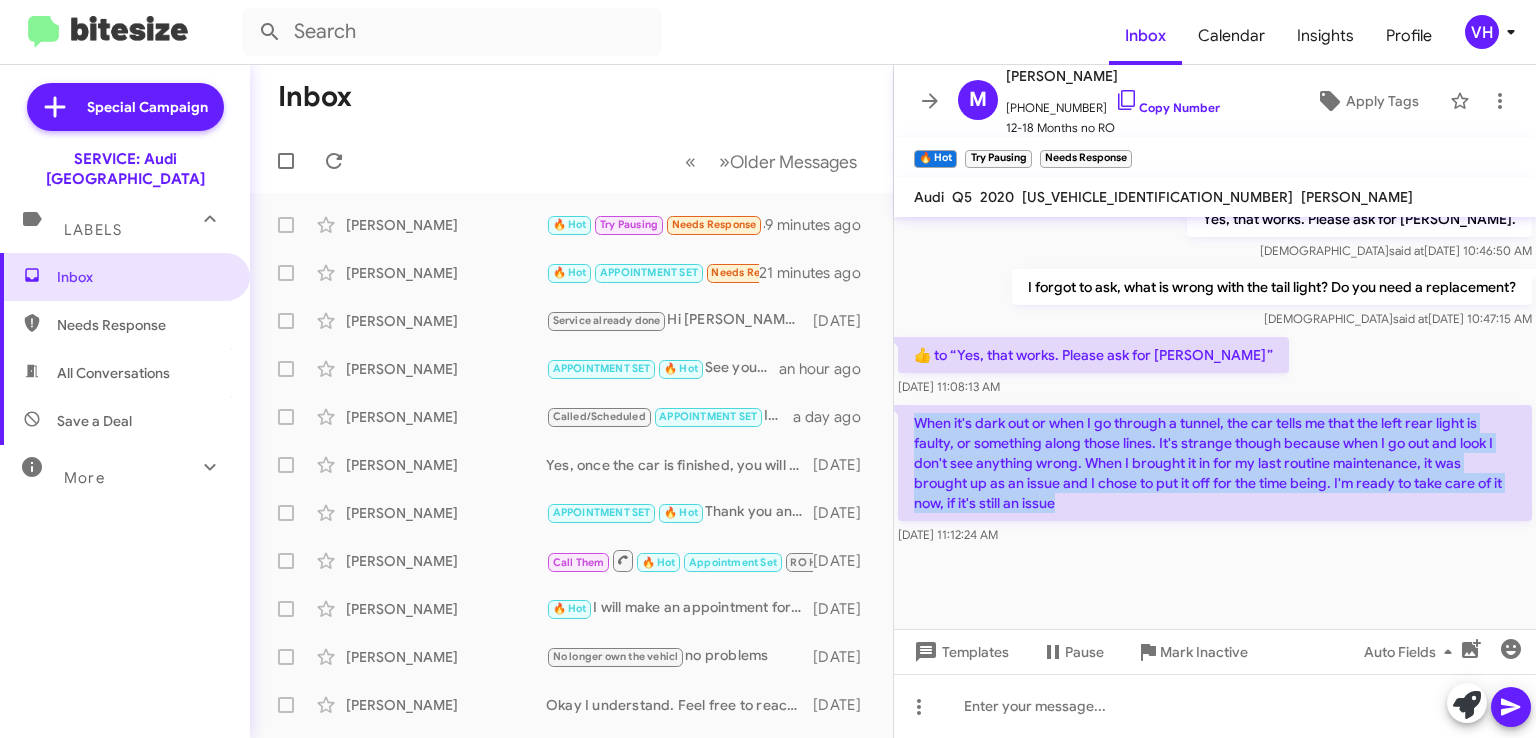 drag, startPoint x: 1090, startPoint y: 520, endPoint x: 912, endPoint y: 444, distance: 193.54585 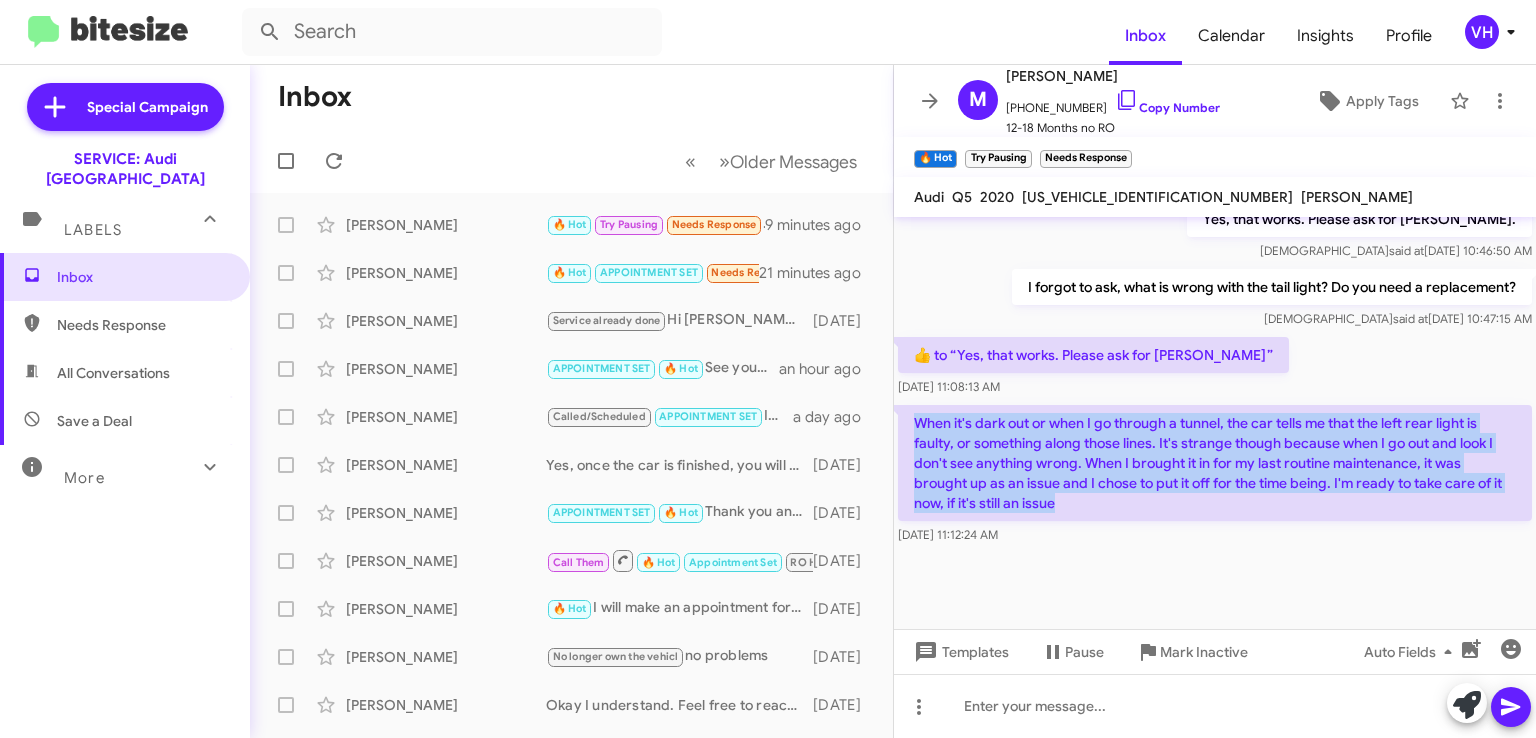 click on "When it's dark out or when I go through a tunnel, the car tells me that the left rear light is faulty, or something along those lines.  It's strange though because when I go out and look I don't see anything wrong.  When I brought it in for my last routine maintenance, it was brought up as an issue and I chose to put it off for the time being.  I'm ready to take care of it now, if it's still an issue" 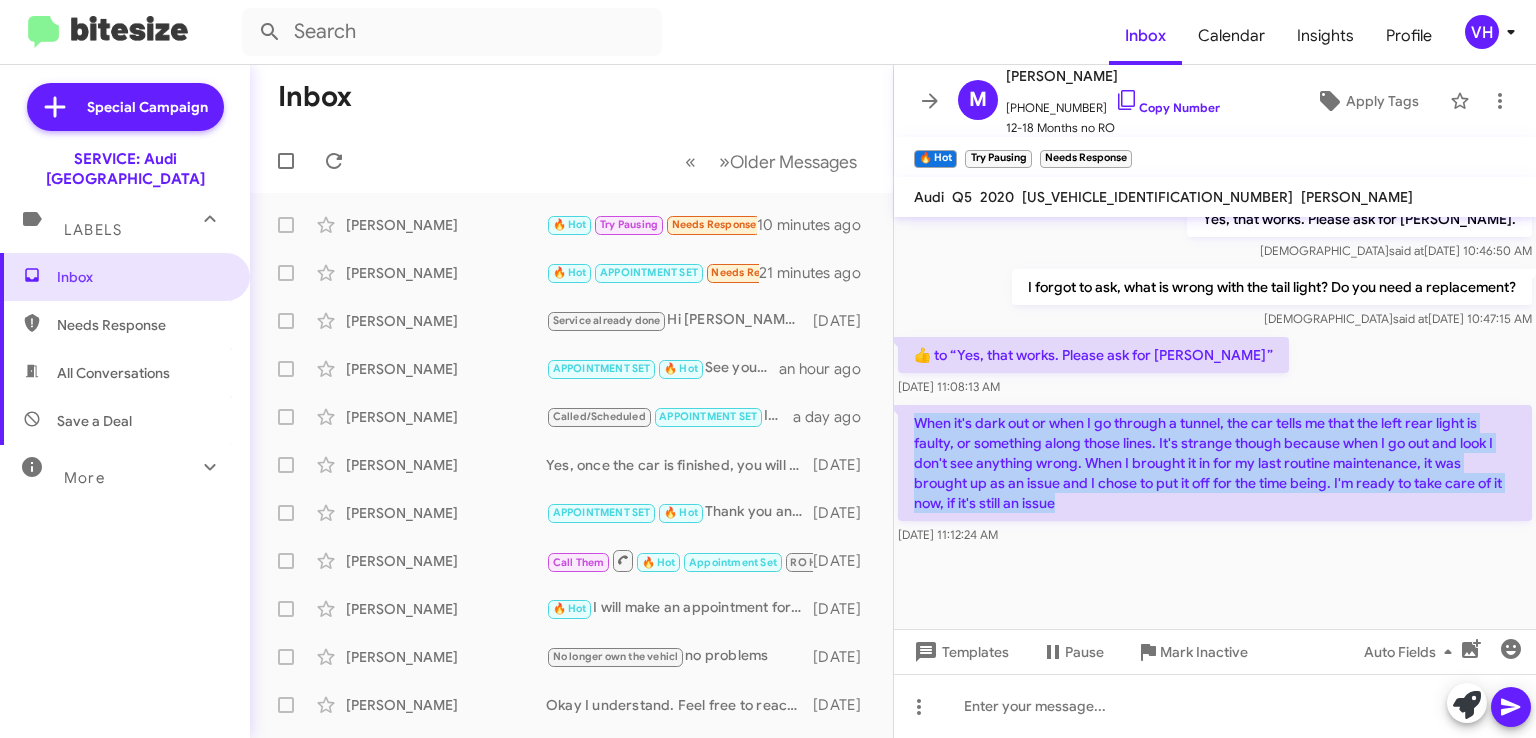copy on "When it's dark out or when I go through a tunnel, the car tells me that the left rear light is faulty, or something along those lines.  It's strange though because when I go out and look I don't see anything wrong.  When I brought it in for my last routine maintenance, it was brought up as an issue and I chose to put it off for the time being.  I'm ready to take care of it now, if it's still an issue" 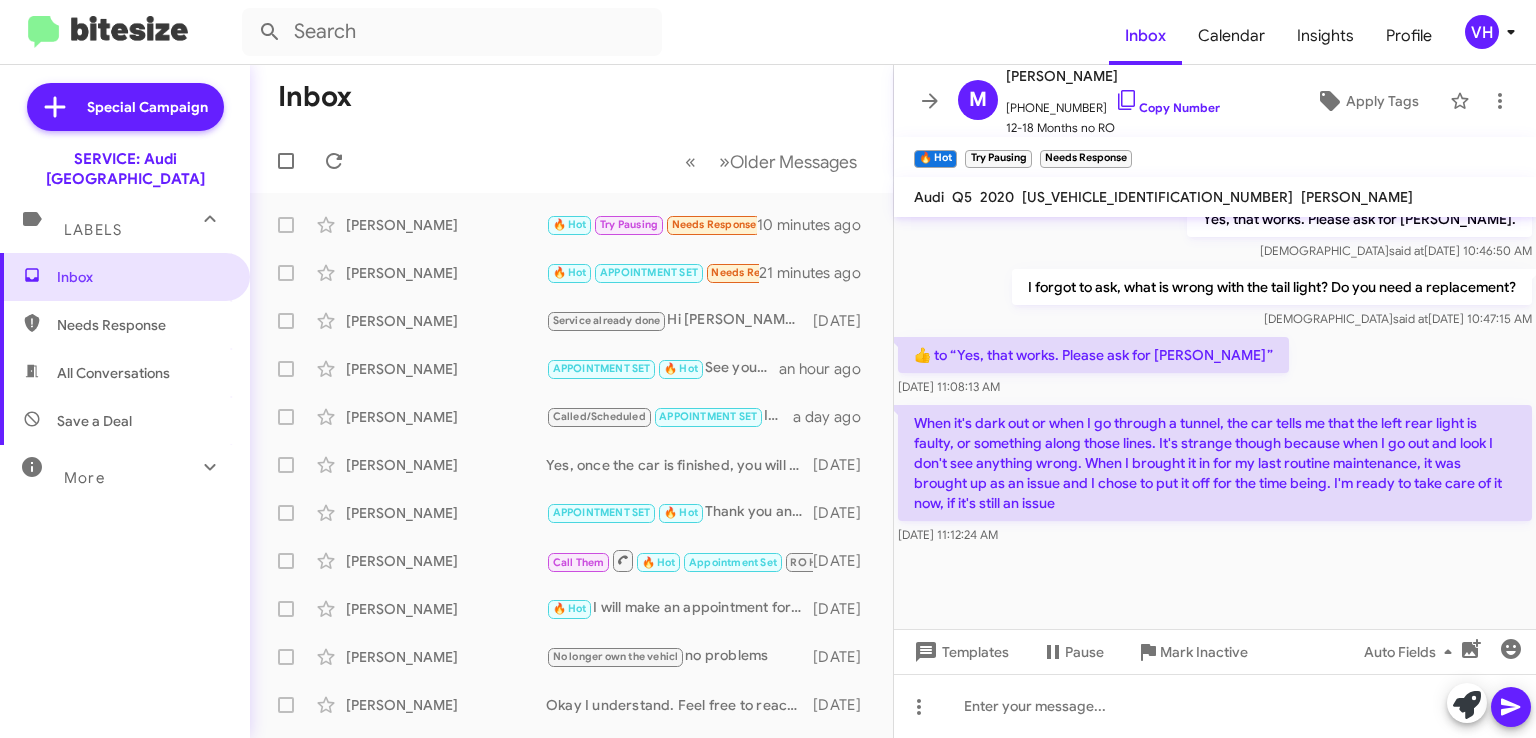 click on "Inbox  Needs Response  All Conversations Save a Deal More Important  🔥 Hot Appointment Set
Starred Sent Sold Sold Responded Historic Reactivated Finished Opt out Paused Unpaused Phone Call" at bounding box center [125, 474] 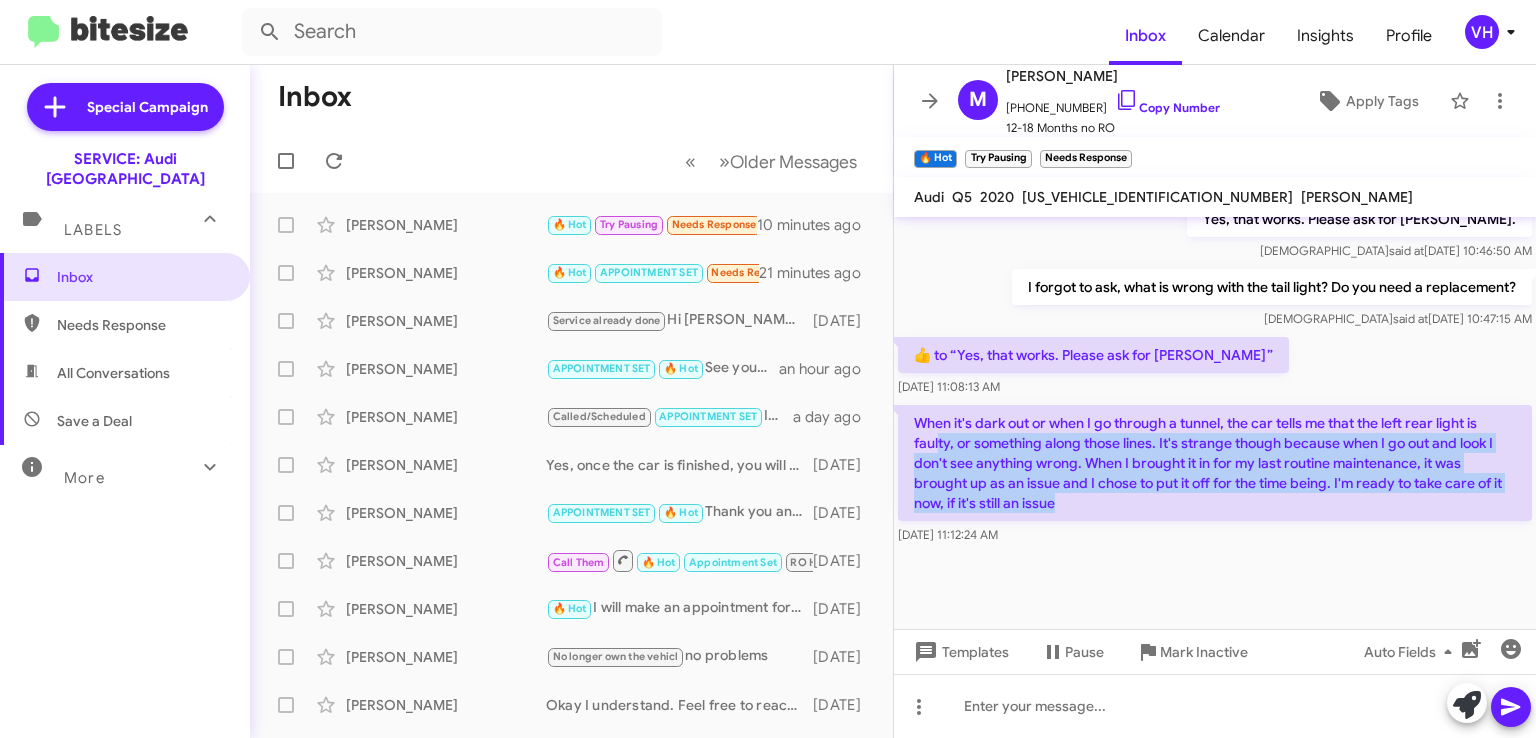 drag, startPoint x: 1101, startPoint y: 521, endPoint x: 934, endPoint y: 445, distance: 183.48024 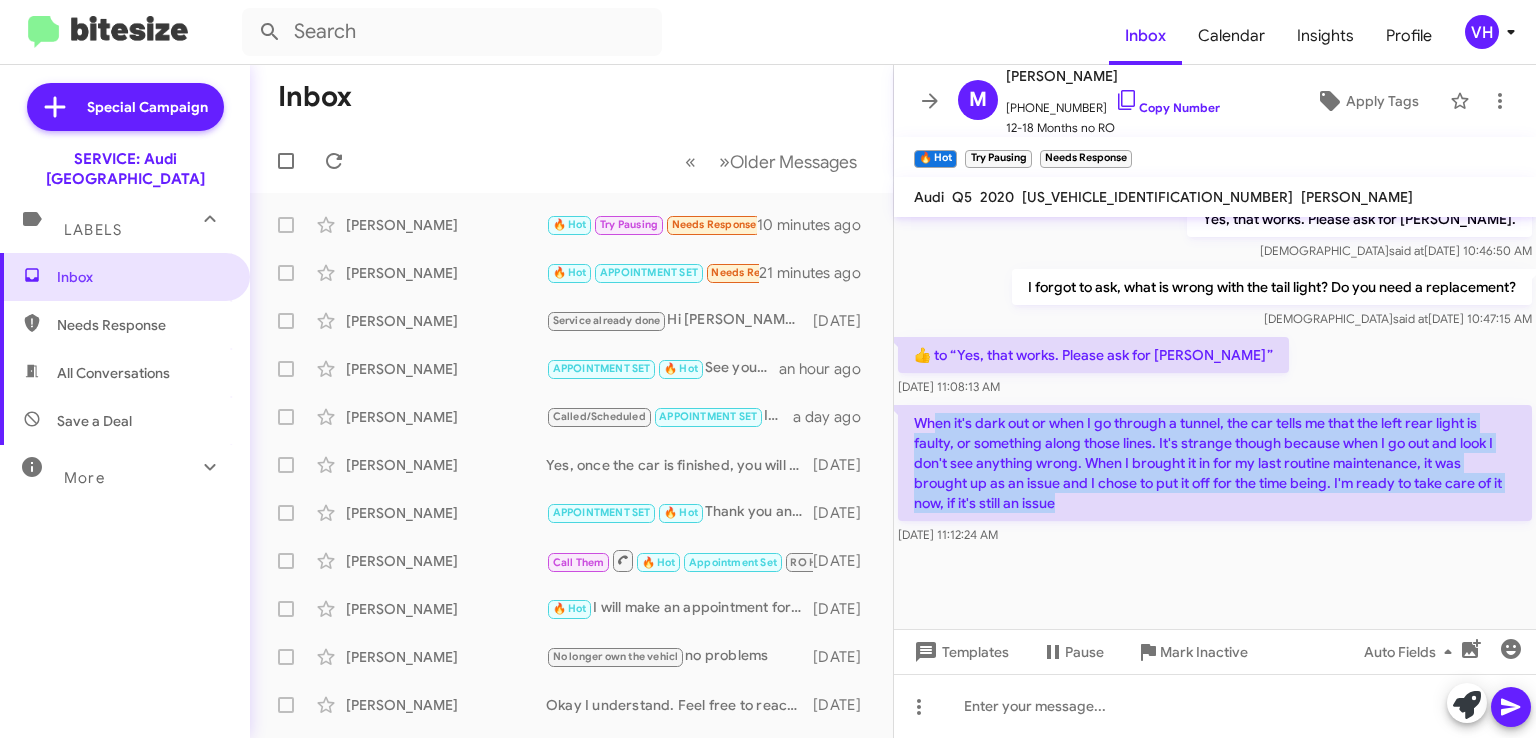 click on "When it's dark out or when I go through a tunnel, the car tells me that the left rear light is faulty, or something along those lines.  It's strange though because when I go out and look I don't see anything wrong.  When I brought it in for my last routine maintenance, it was brought up as an issue and I chose to put it off for the time being.  I'm ready to take care of it now, if it's still an issue" 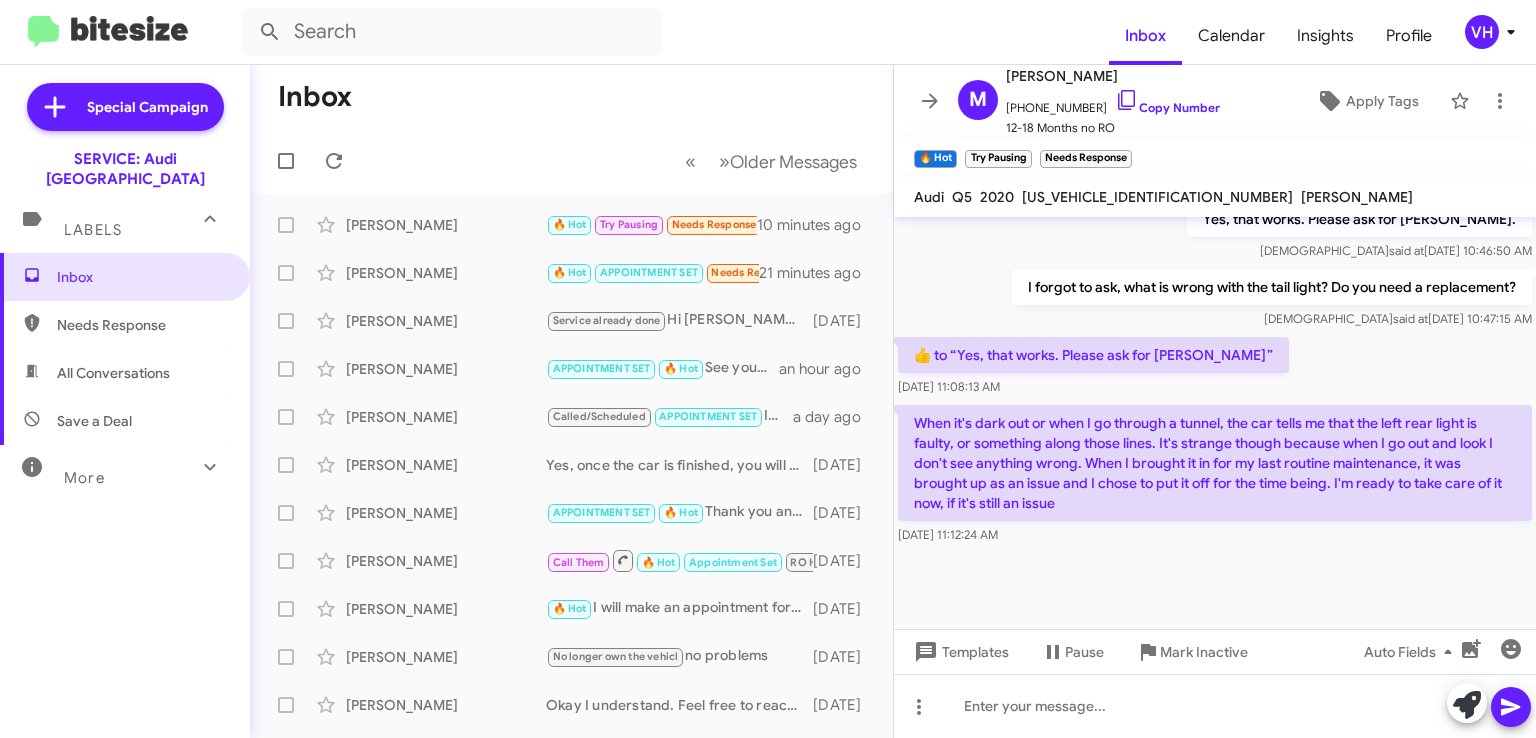 drag, startPoint x: 923, startPoint y: 435, endPoint x: 1084, endPoint y: 552, distance: 199.02261 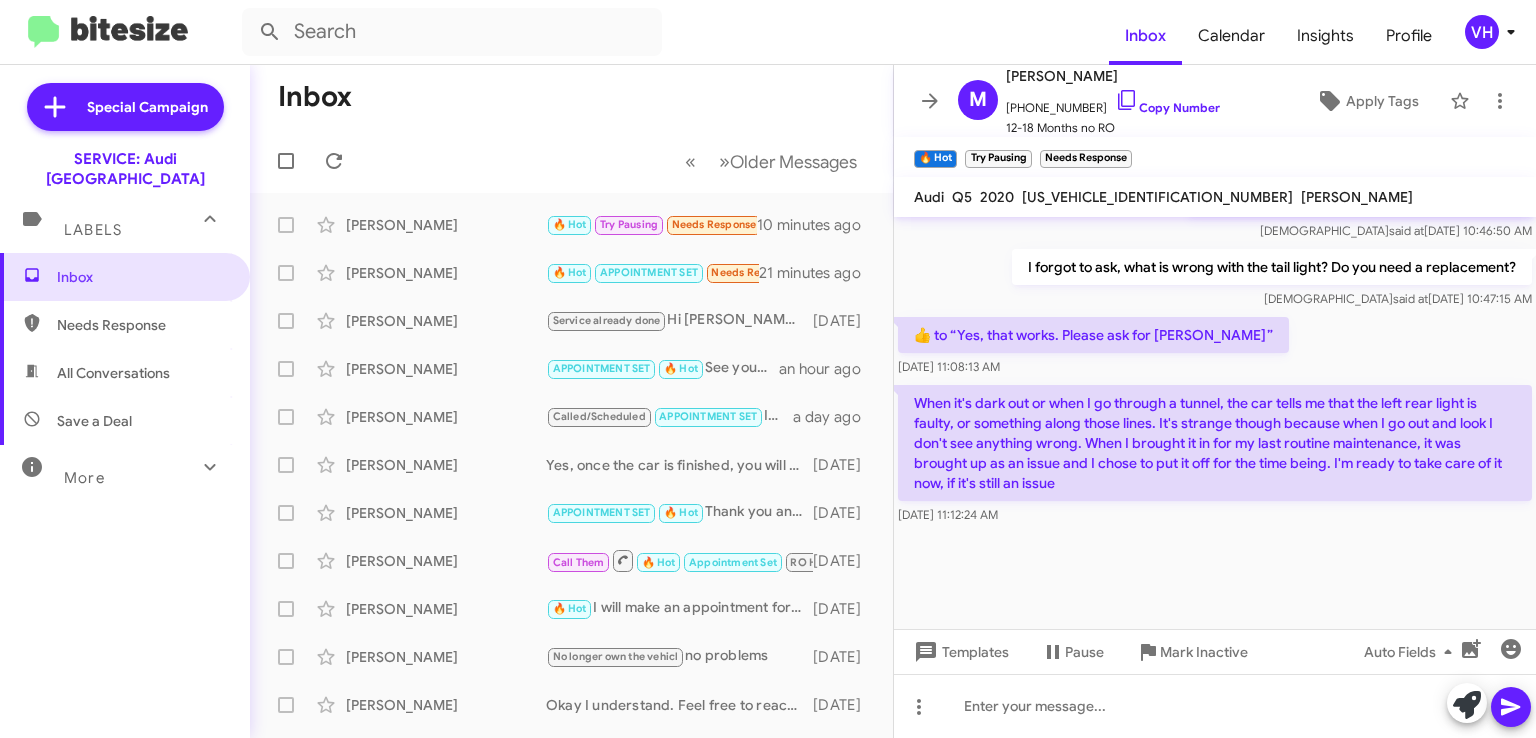 scroll, scrollTop: 1196, scrollLeft: 0, axis: vertical 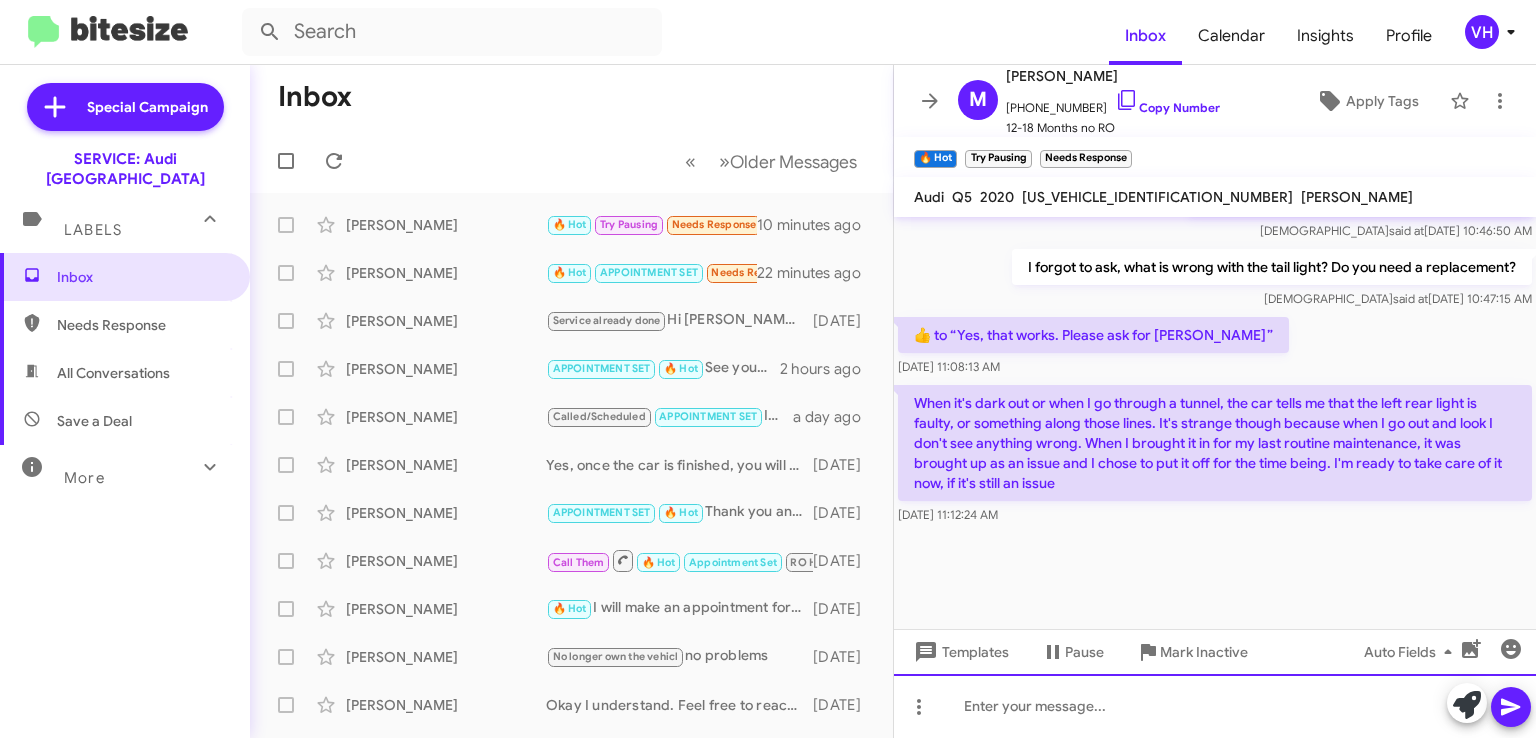 click 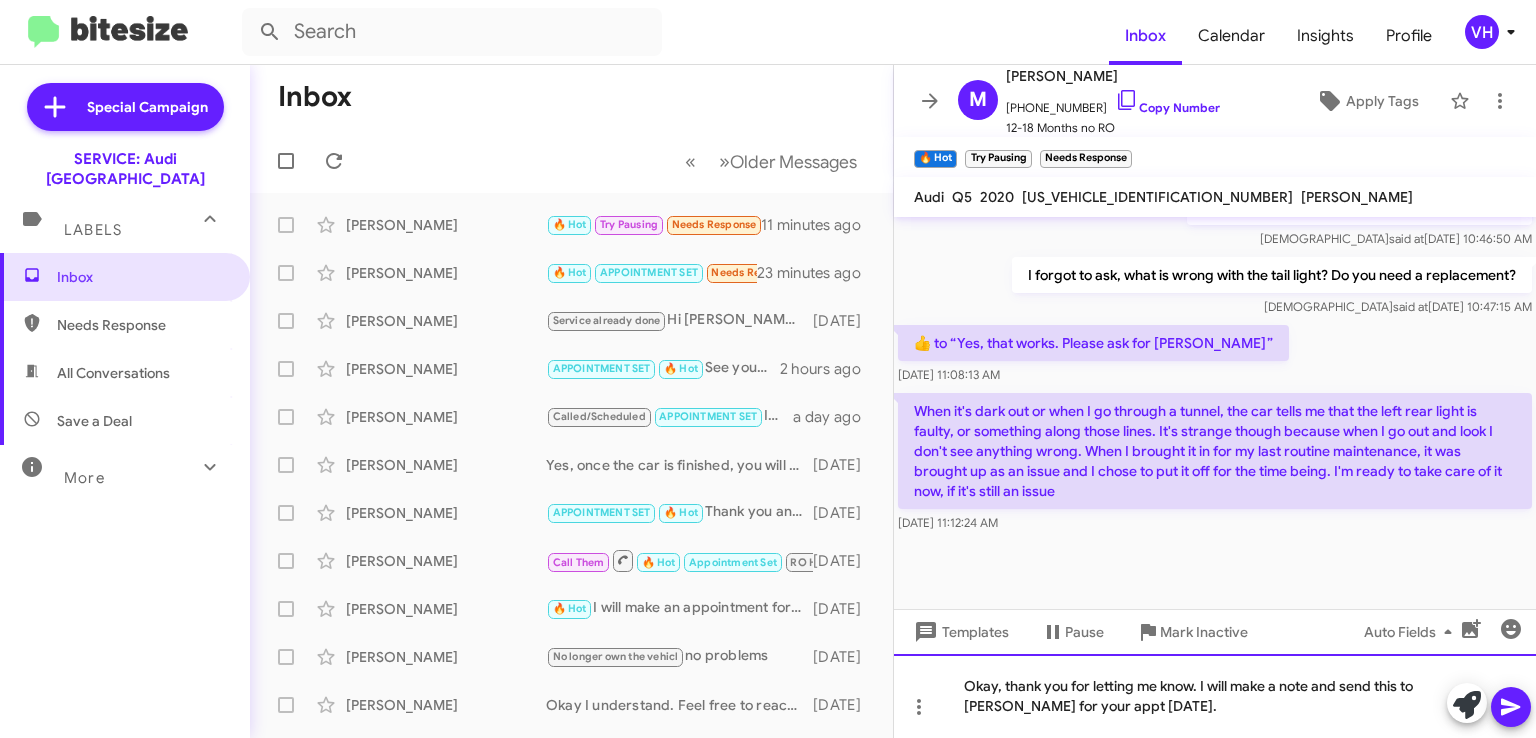 scroll, scrollTop: 1216, scrollLeft: 0, axis: vertical 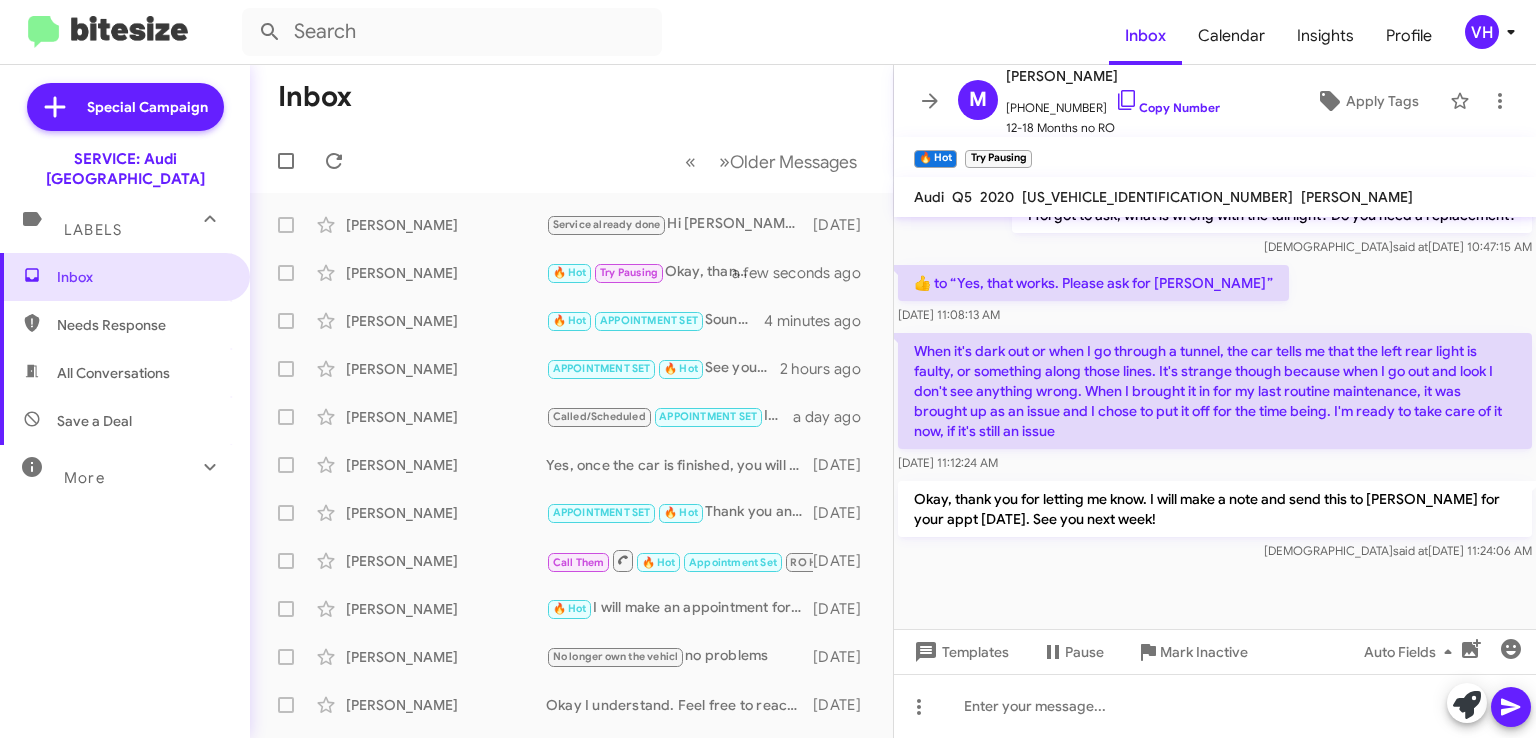 click on "Inbox  Needs Response  All Conversations Save a Deal More Important  🔥 Hot Appointment Set
Starred Sent Sold Sold Responded Historic Reactivated Finished Opt out Paused Unpaused Phone Call" at bounding box center [125, 474] 